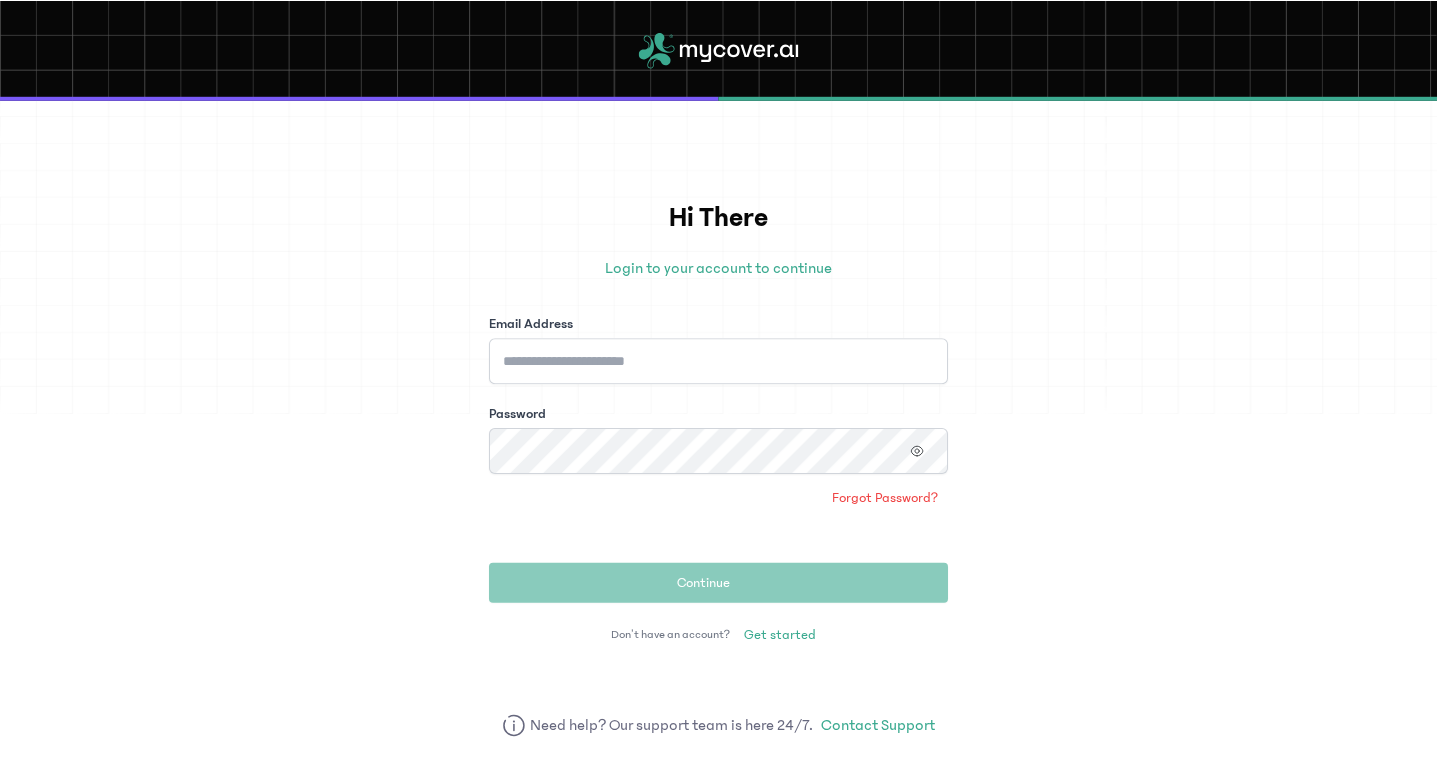 scroll, scrollTop: 0, scrollLeft: 0, axis: both 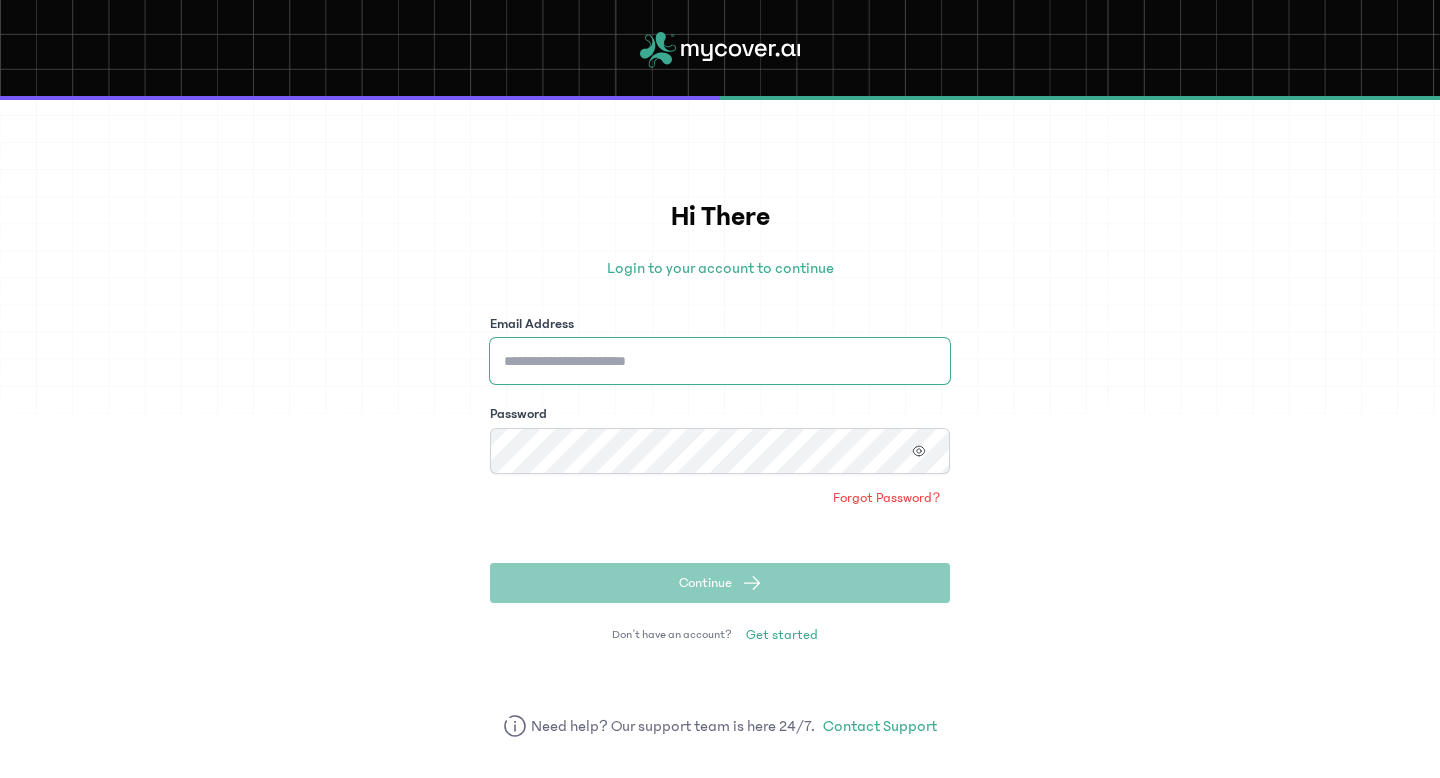 type on "**********" 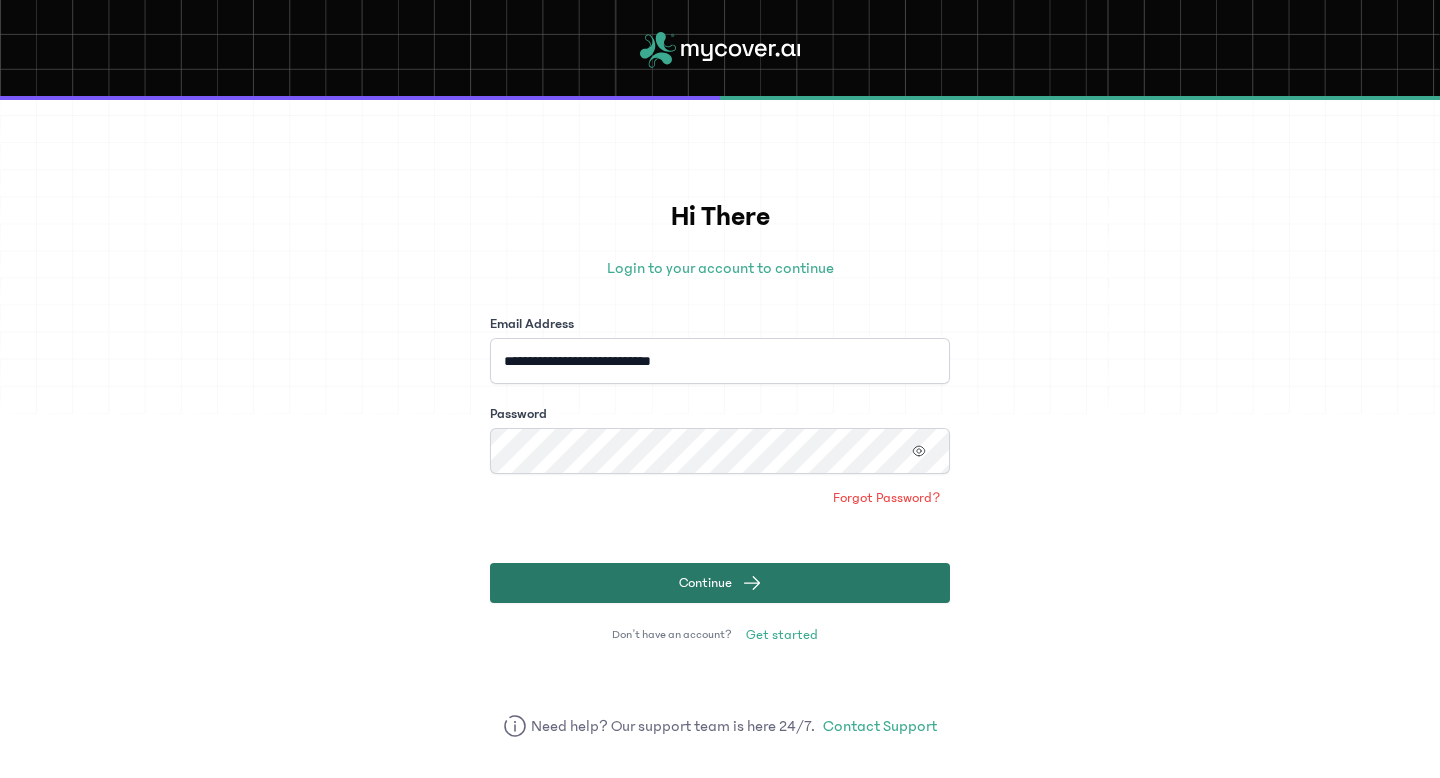 click on "Continue" 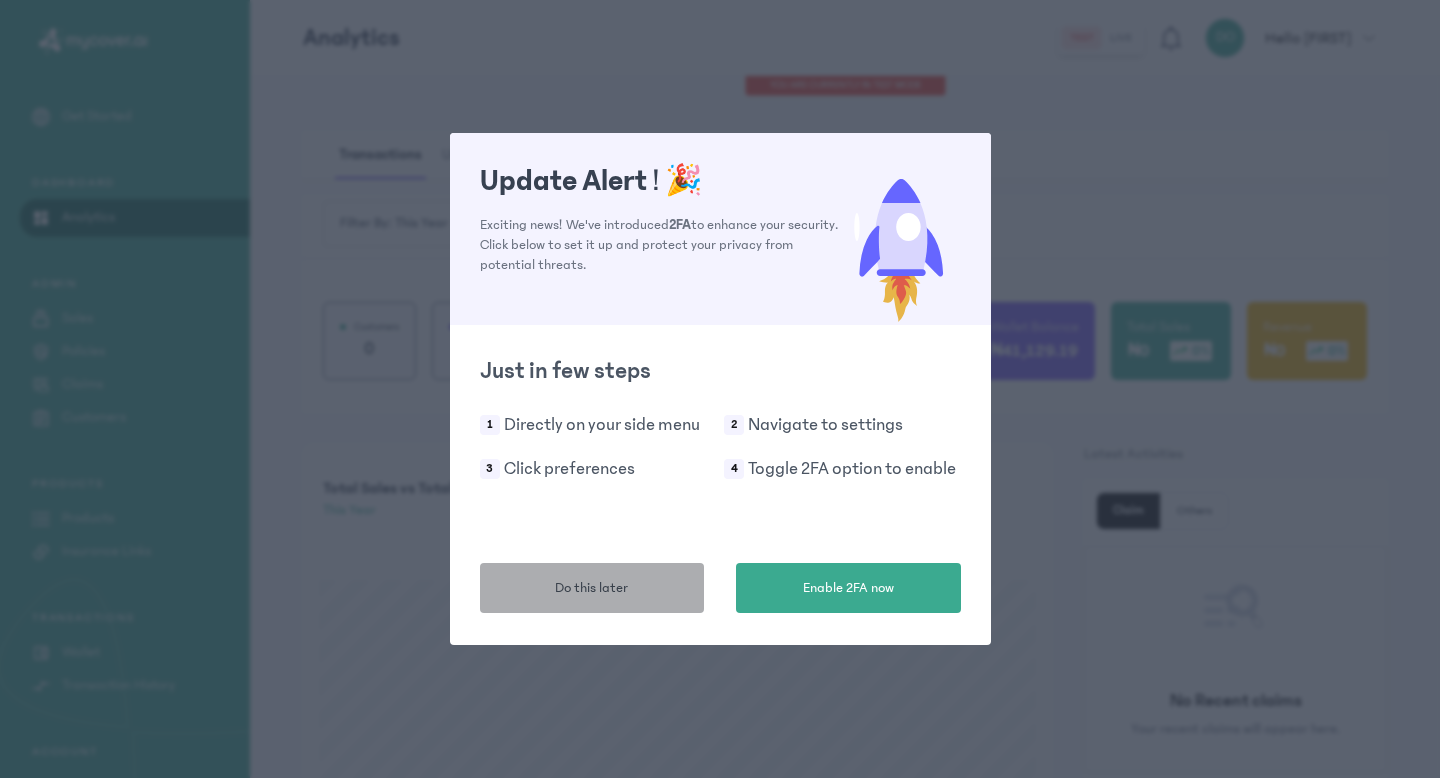click on "Do this later" at bounding box center [591, 588] 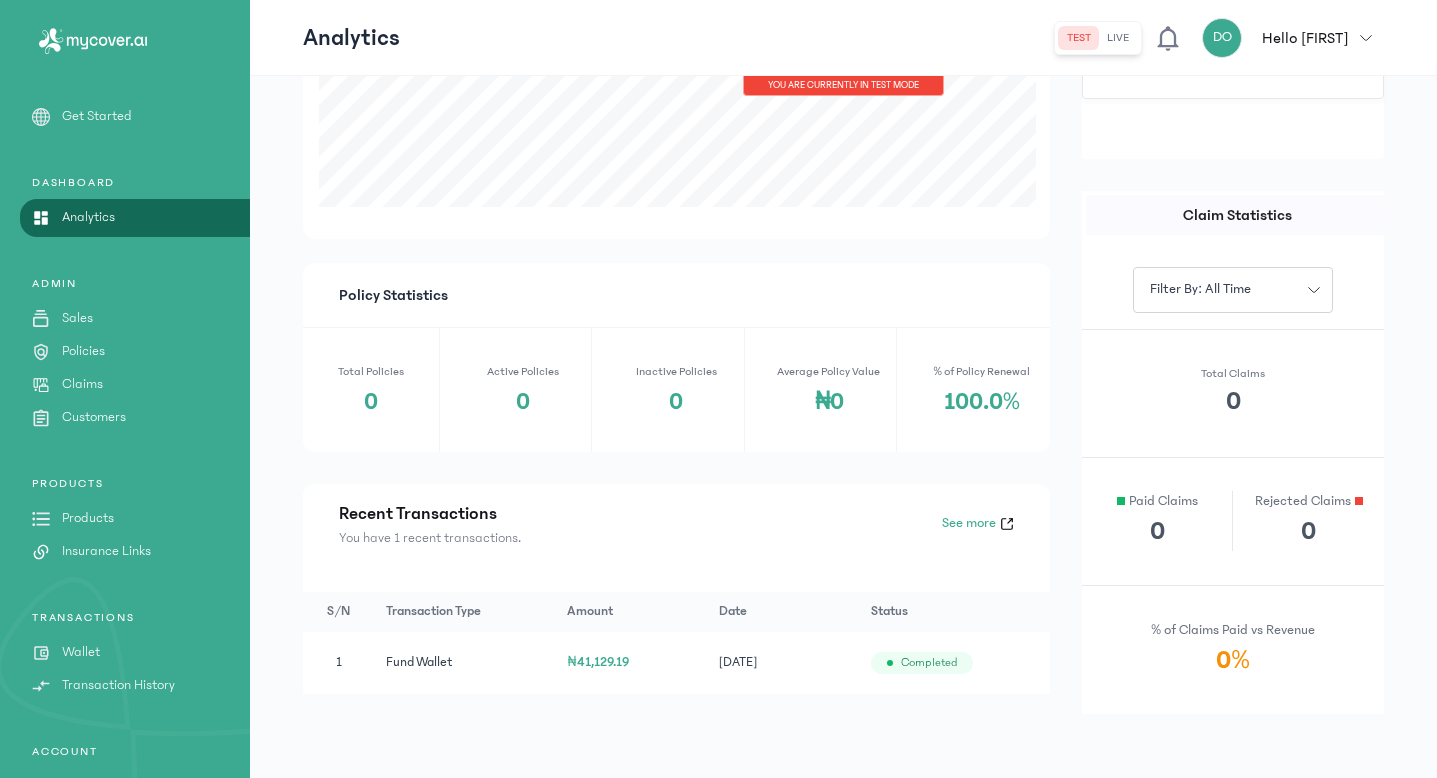 scroll, scrollTop: 669, scrollLeft: 0, axis: vertical 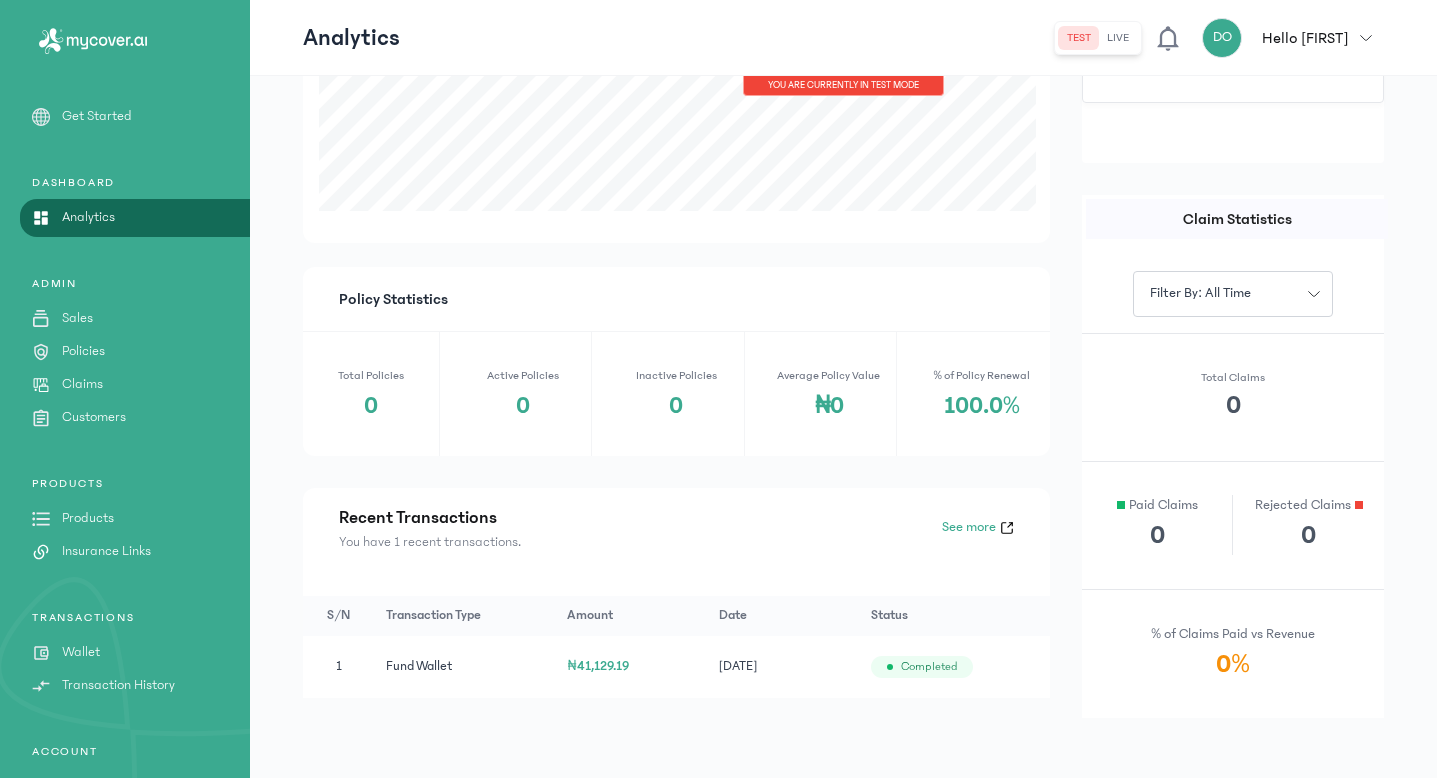 click on "Insurance Links" at bounding box center (106, 551) 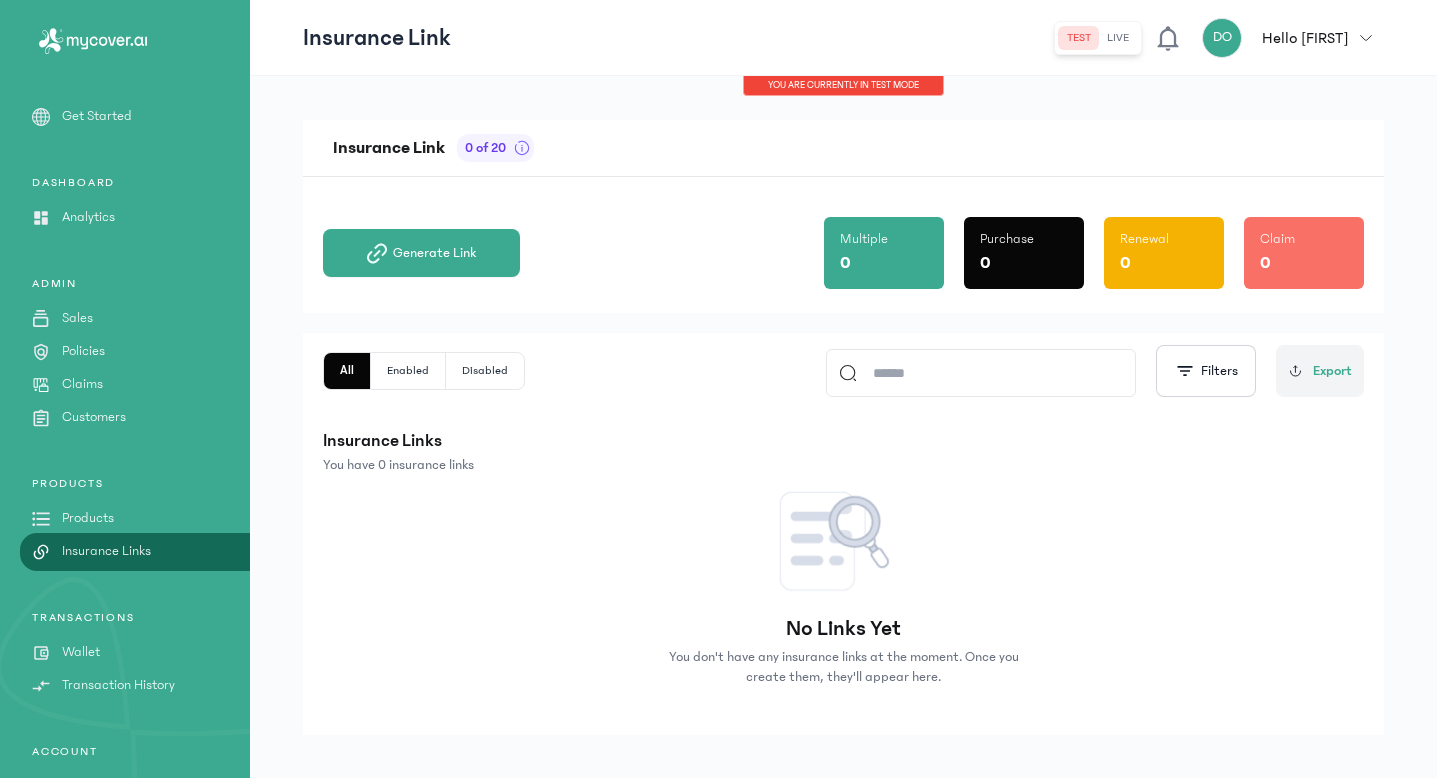 scroll, scrollTop: 21, scrollLeft: 0, axis: vertical 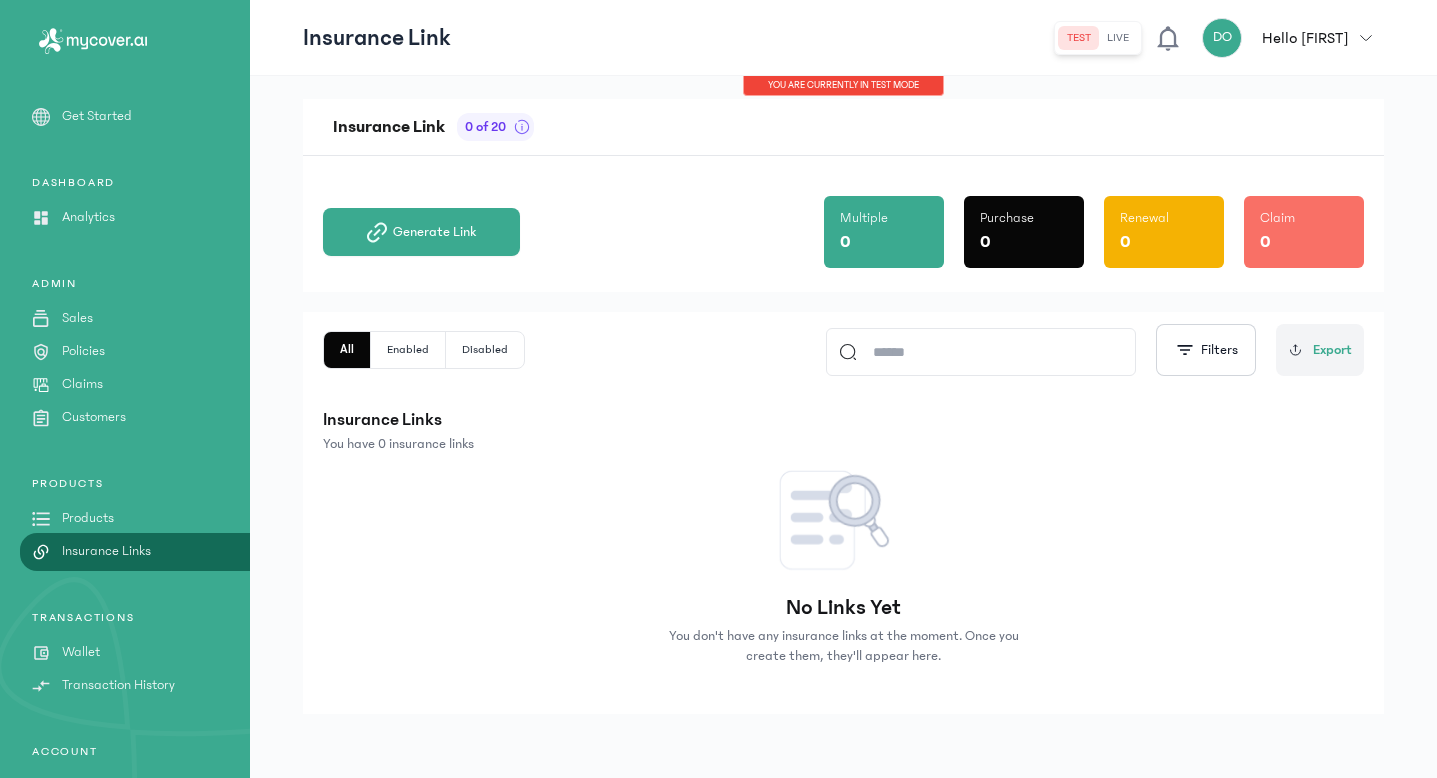click on "Wallet" at bounding box center [81, 652] 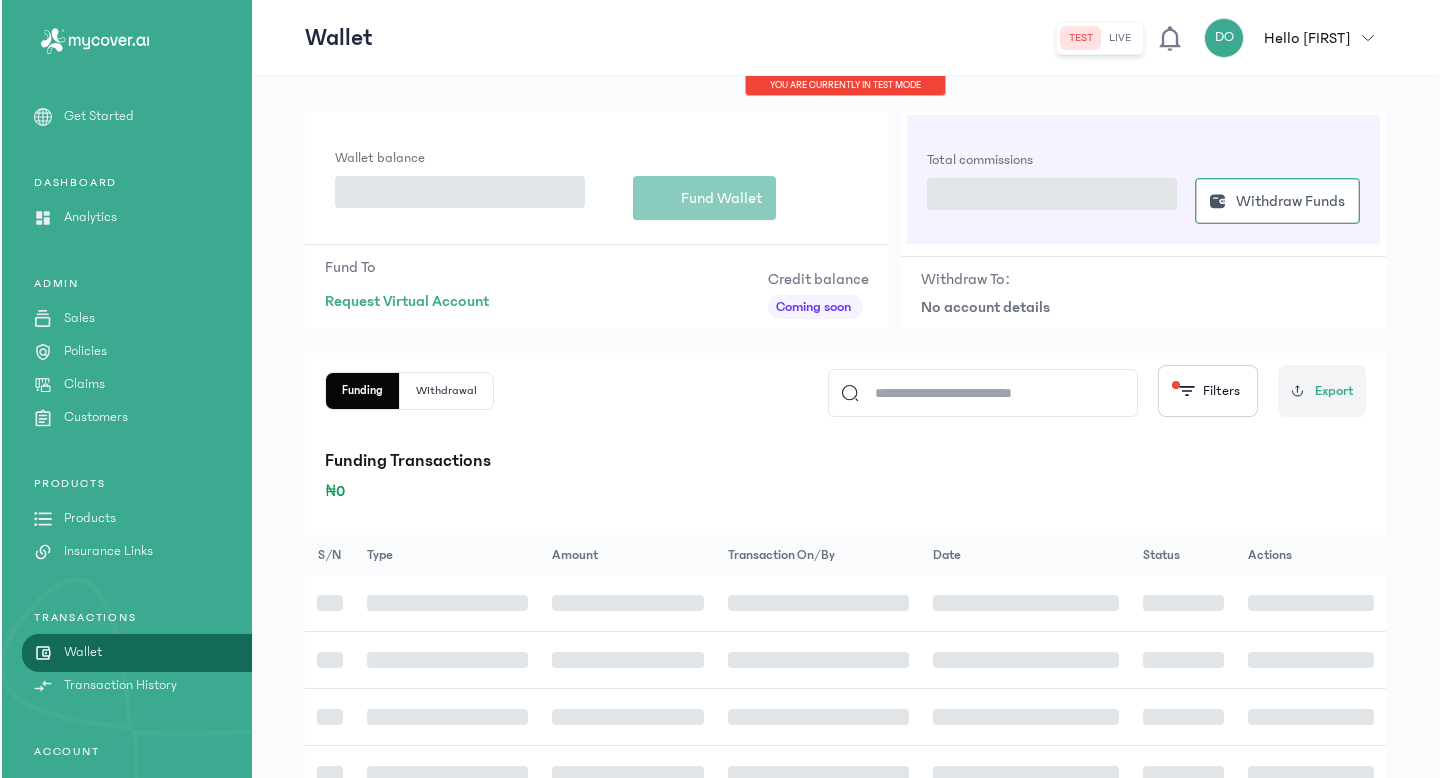 scroll, scrollTop: 0, scrollLeft: 0, axis: both 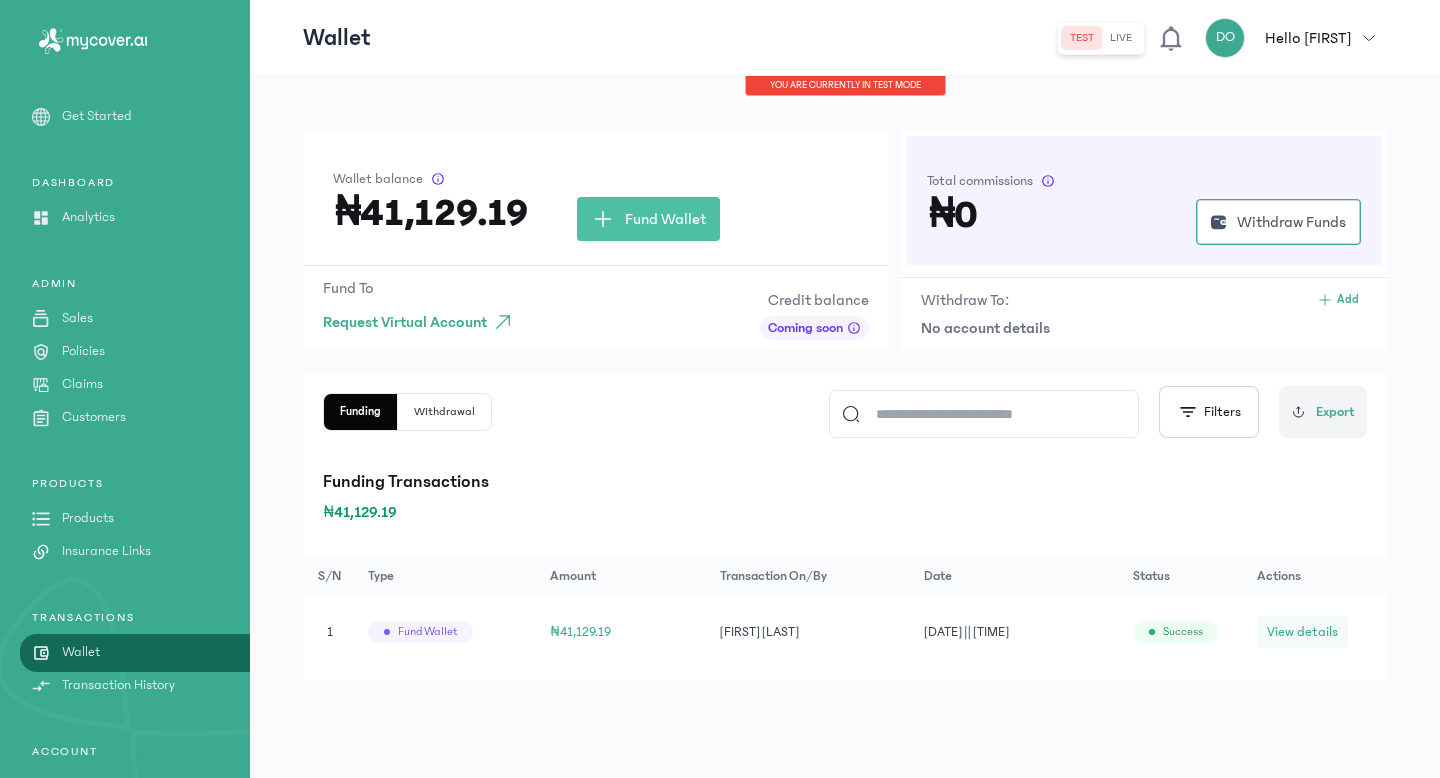 click on "View details" 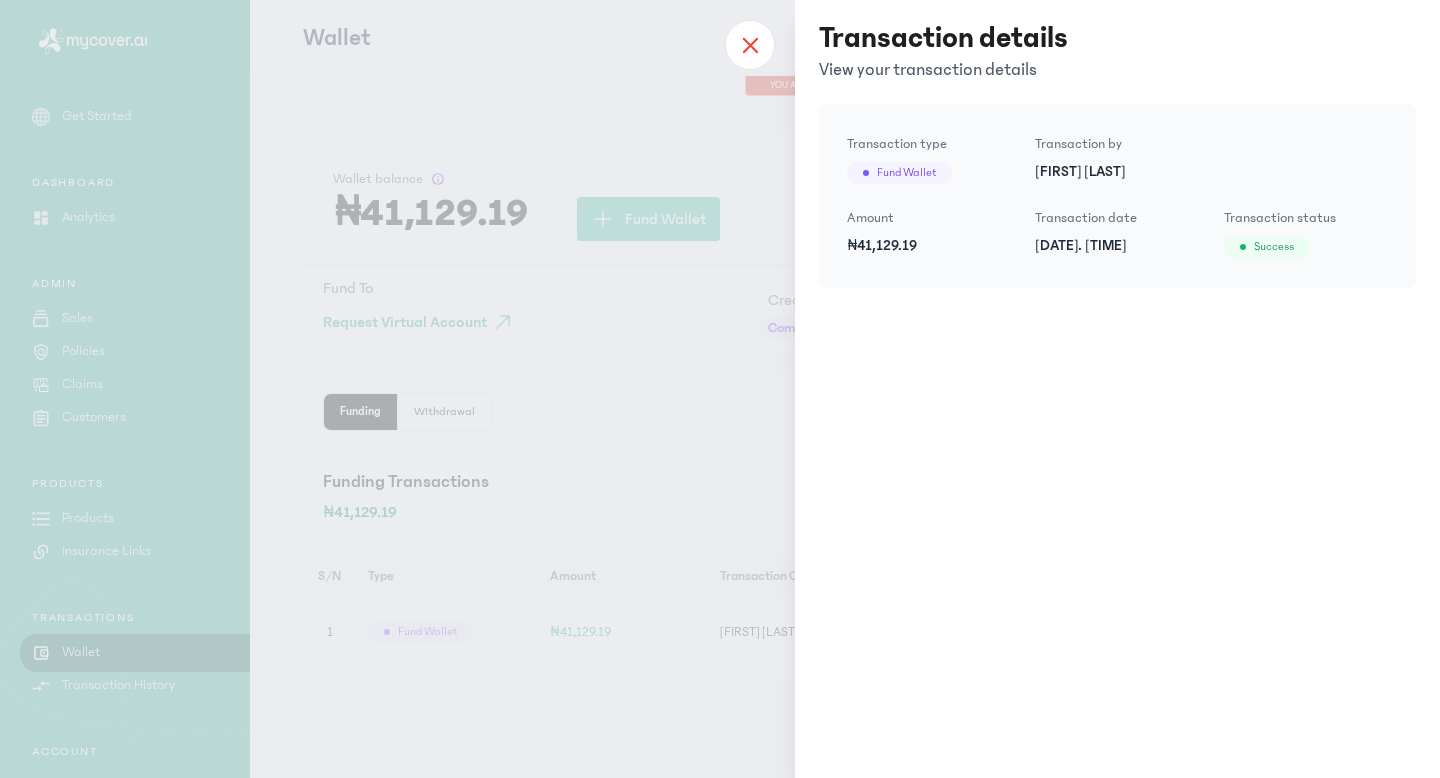 click 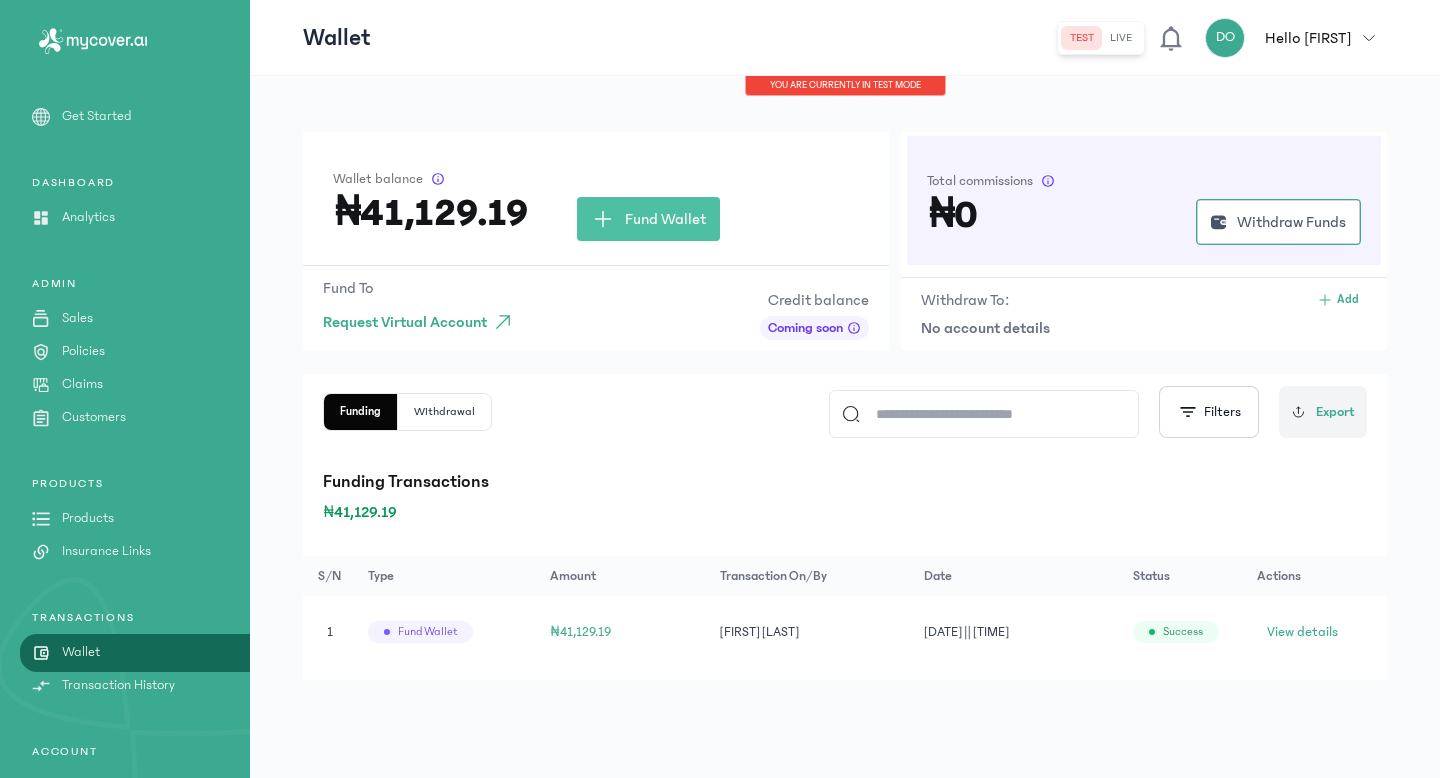 click 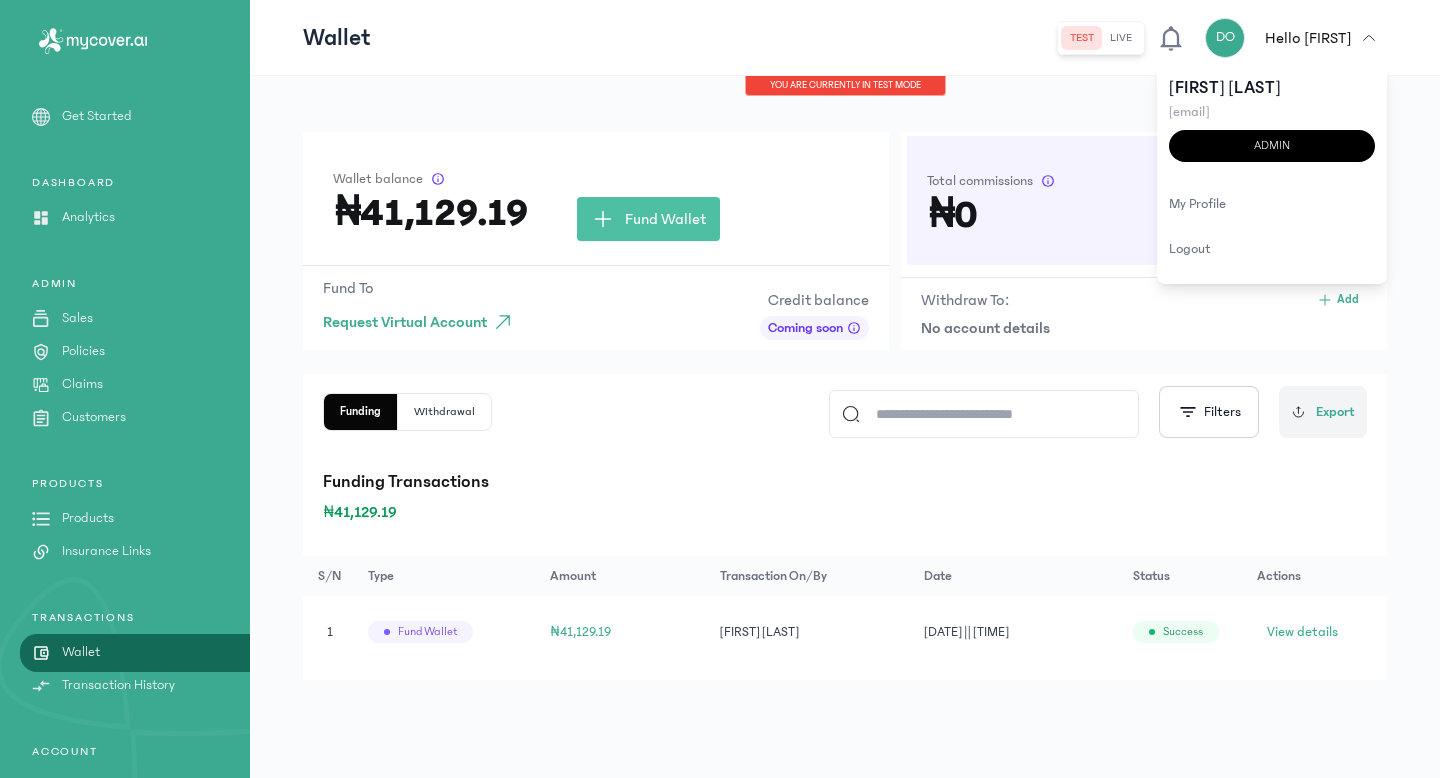 click on "Total commissions ₦0
Withdraw Funds" at bounding box center (1144, 200) 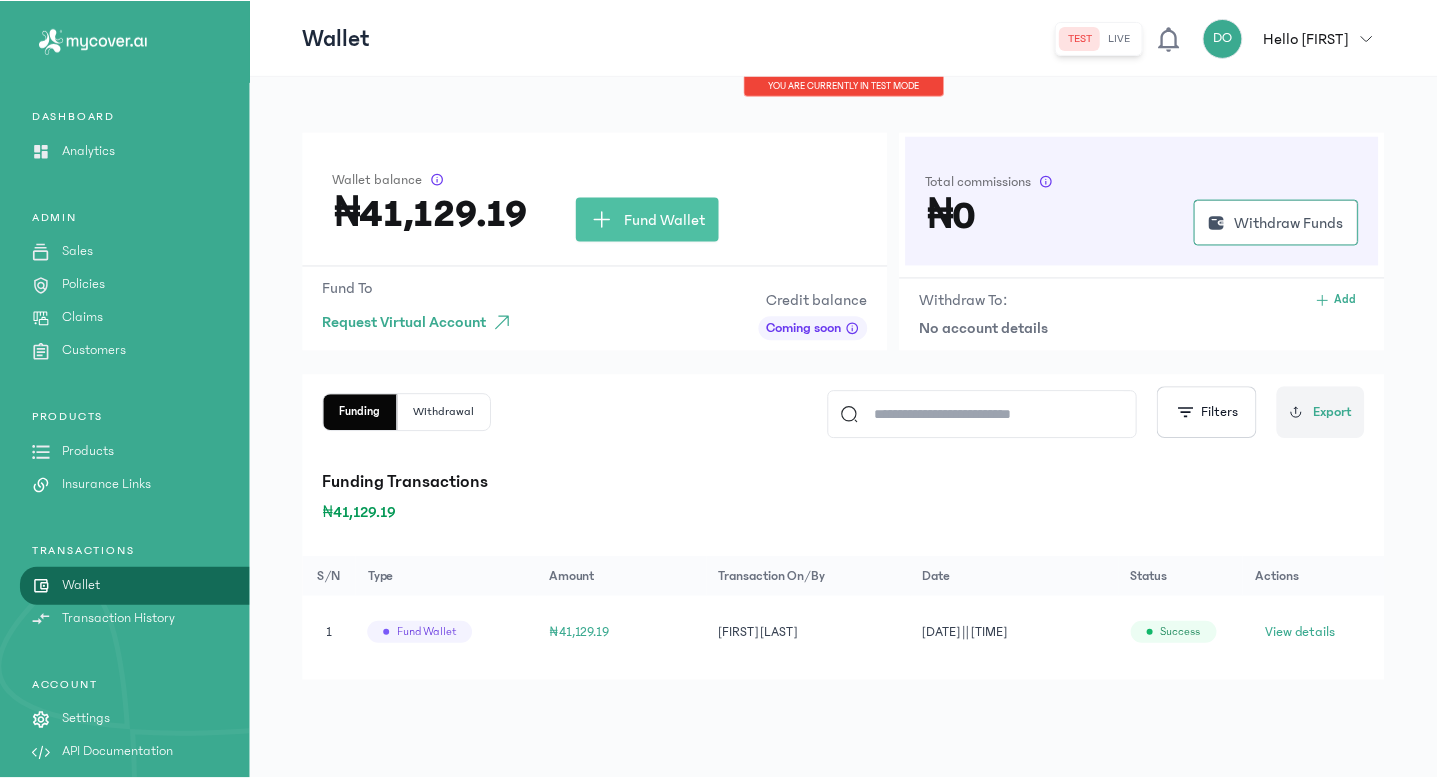 scroll, scrollTop: 80, scrollLeft: 0, axis: vertical 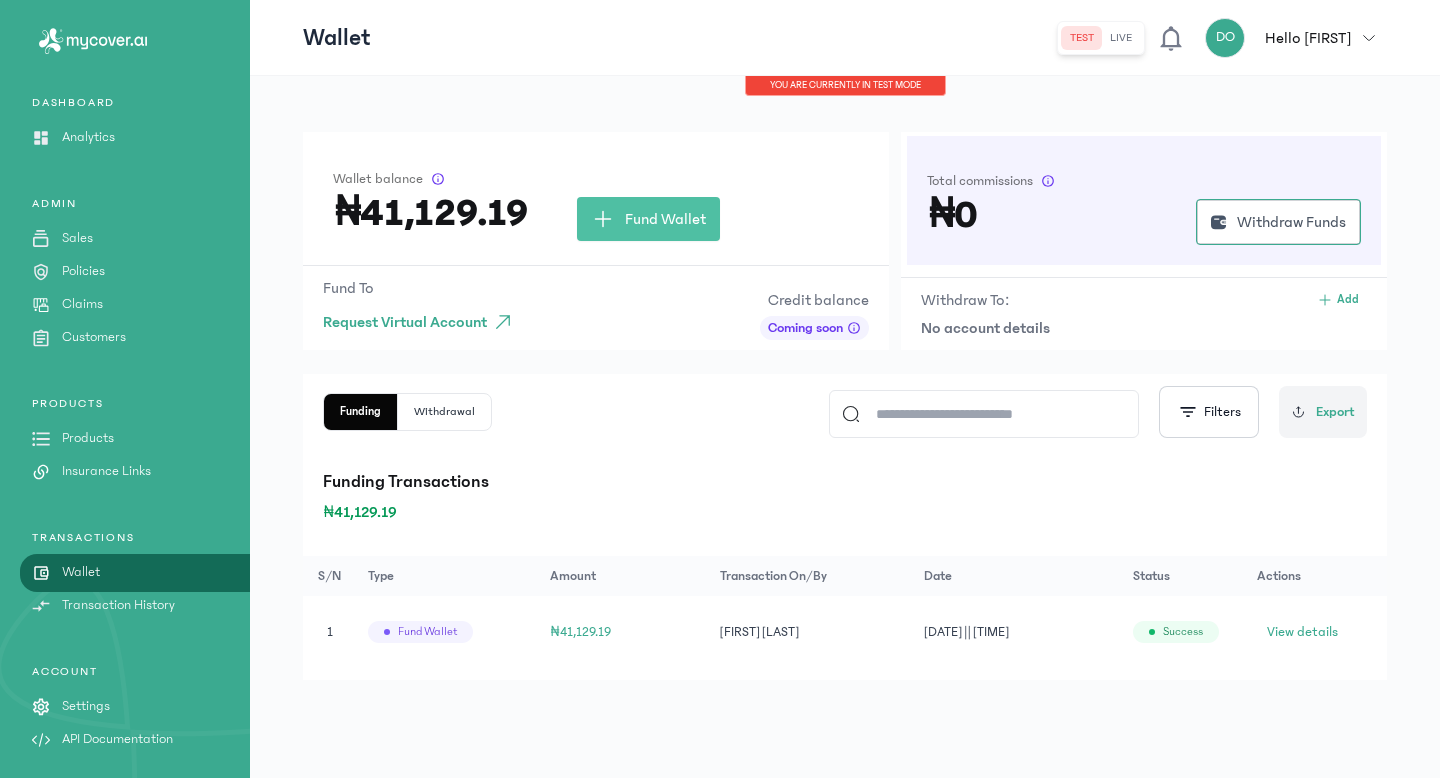 click on "Settings" at bounding box center [86, 706] 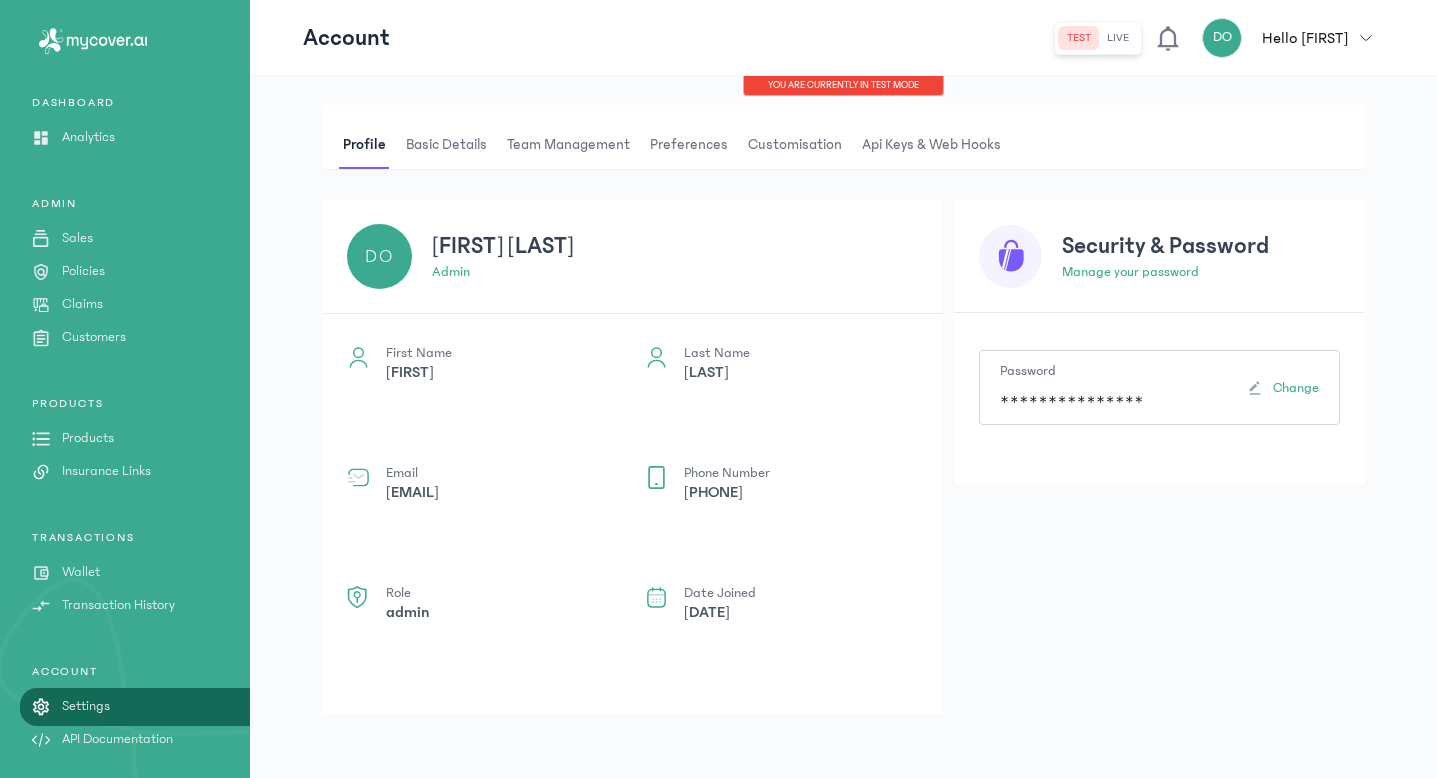 scroll, scrollTop: 27, scrollLeft: 0, axis: vertical 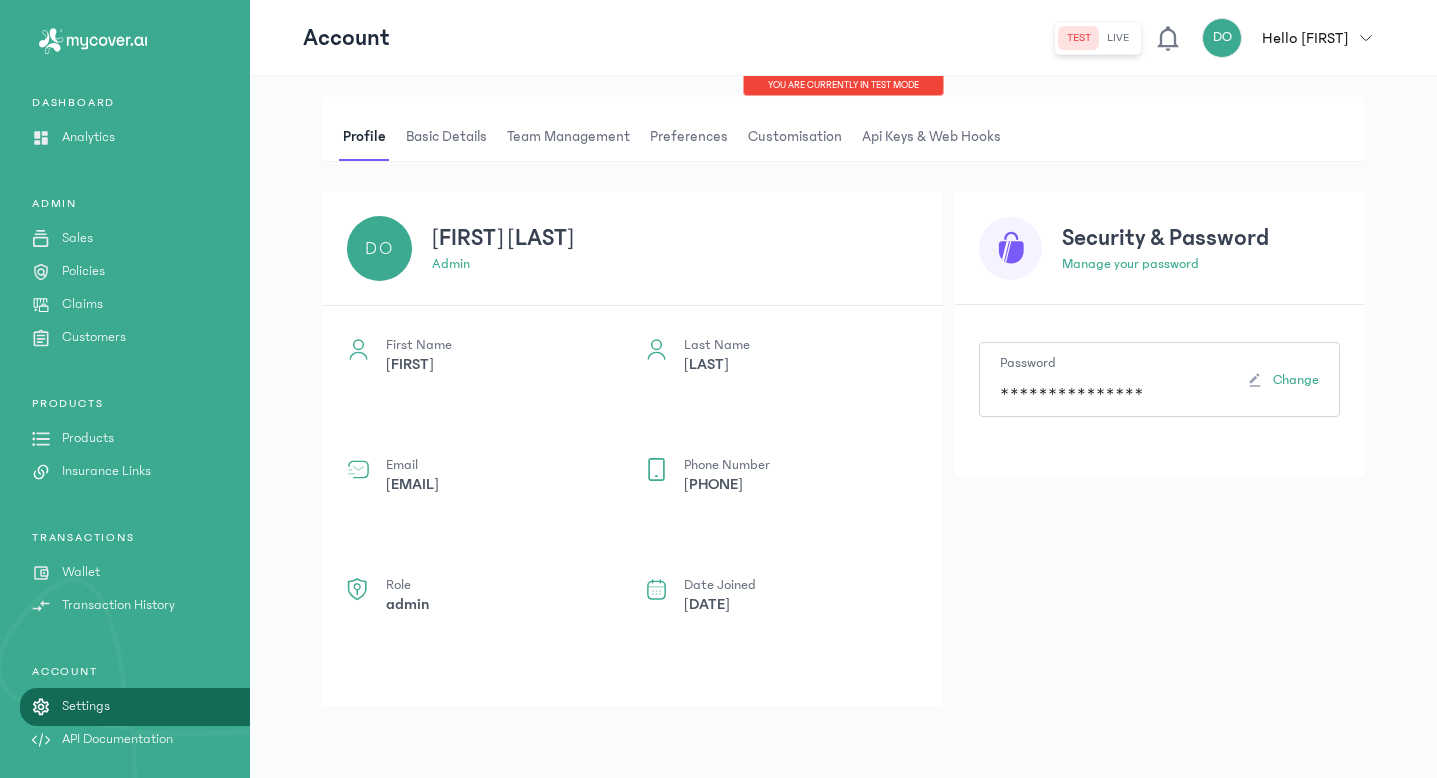 click on "API Documentation" at bounding box center [117, 739] 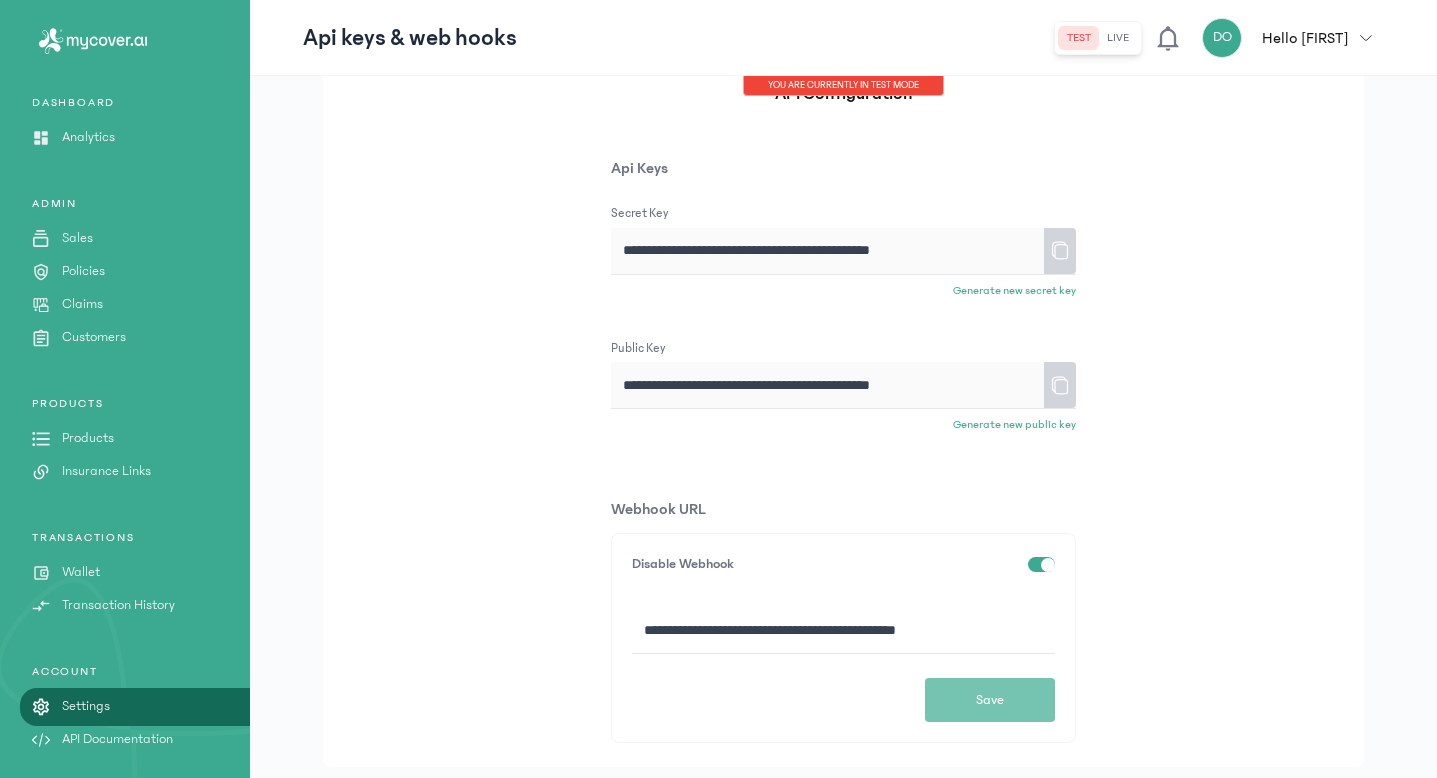 scroll, scrollTop: 174, scrollLeft: 0, axis: vertical 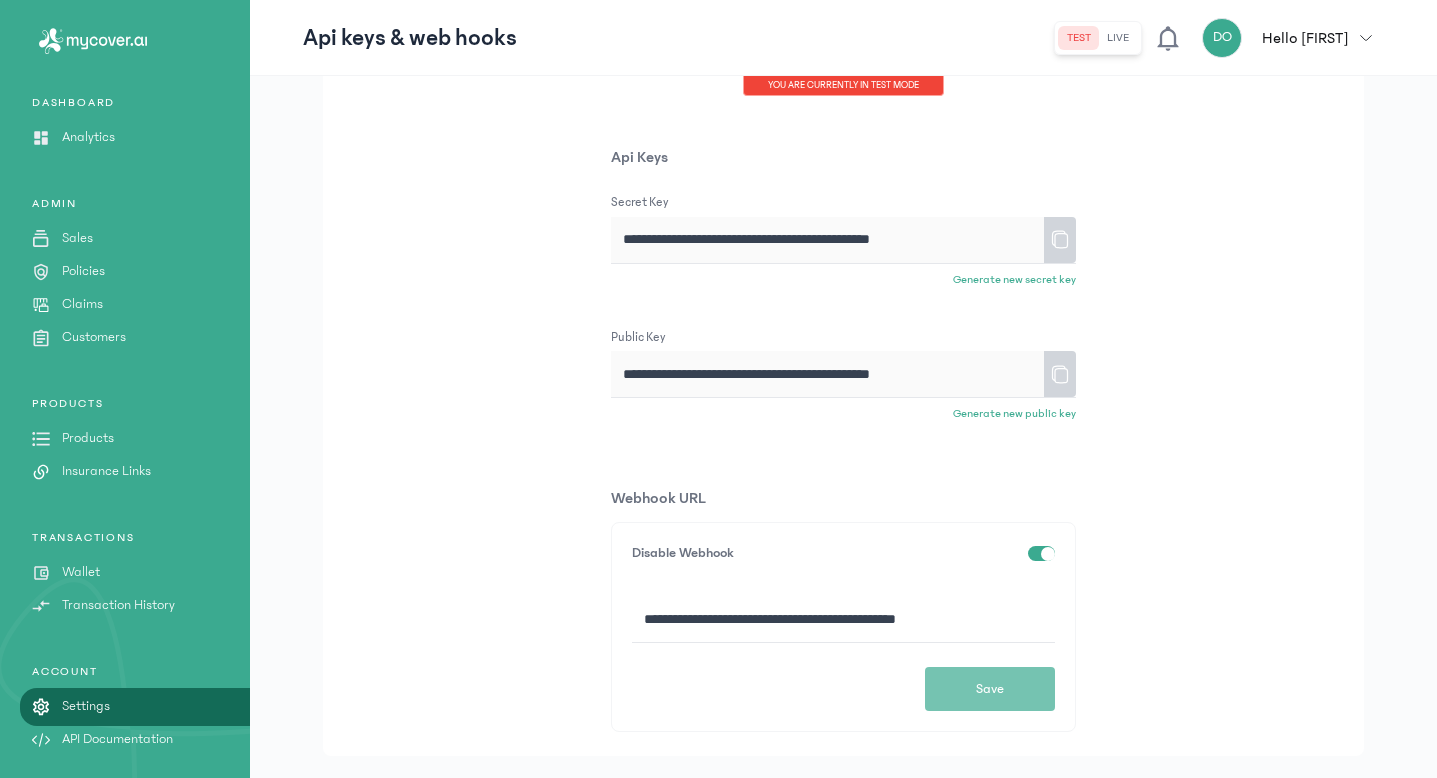 drag, startPoint x: 988, startPoint y: 619, endPoint x: 624, endPoint y: 622, distance: 364.01236 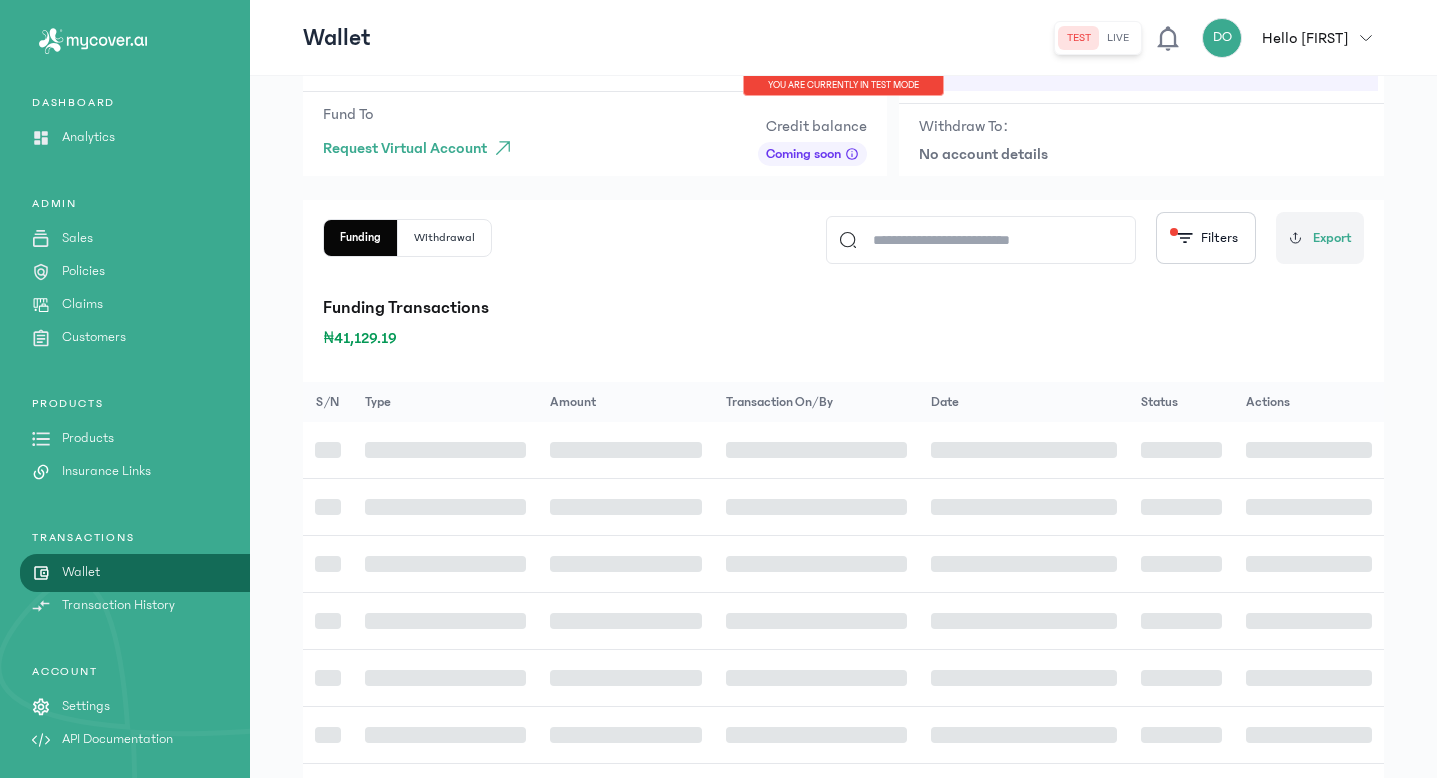 scroll, scrollTop: 0, scrollLeft: 0, axis: both 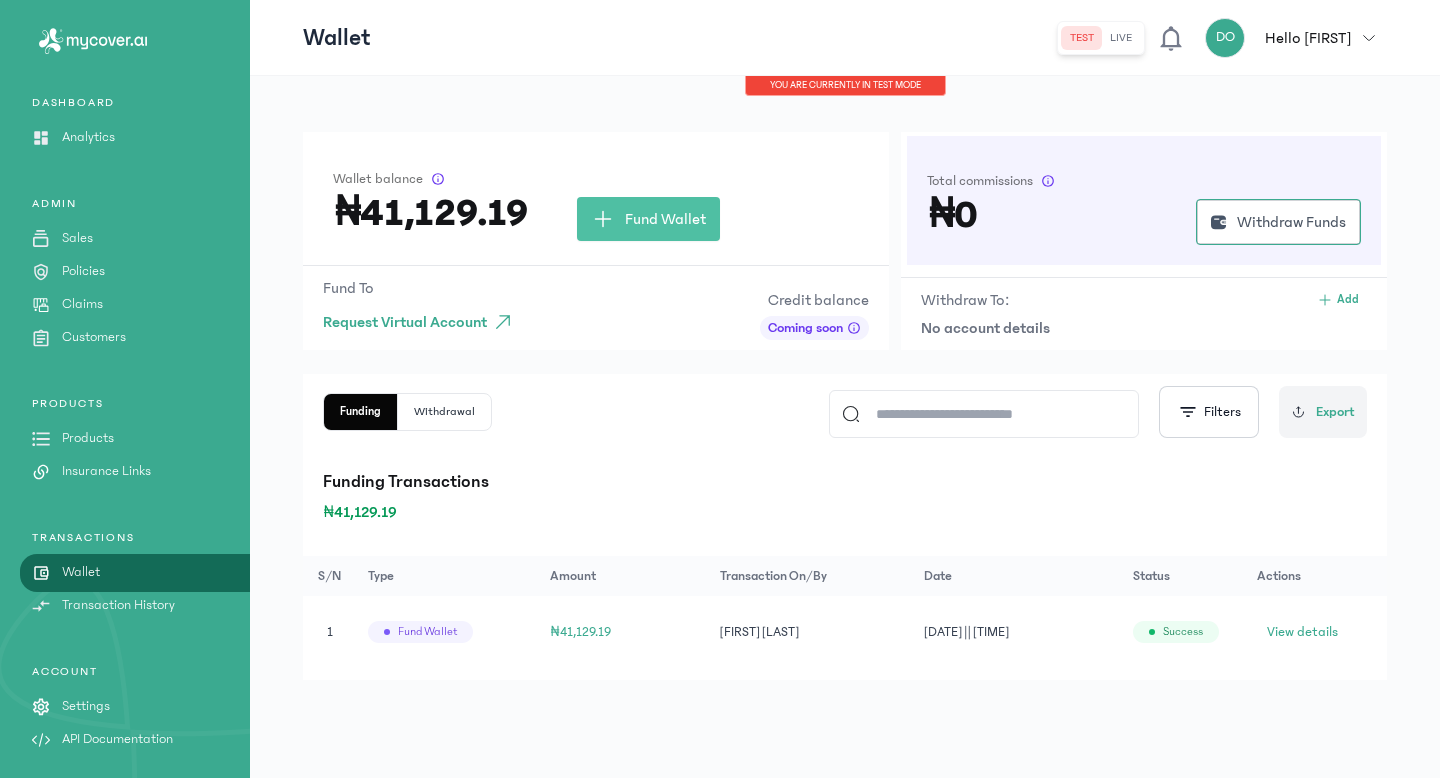 click on "Insurance Links" at bounding box center (106, 471) 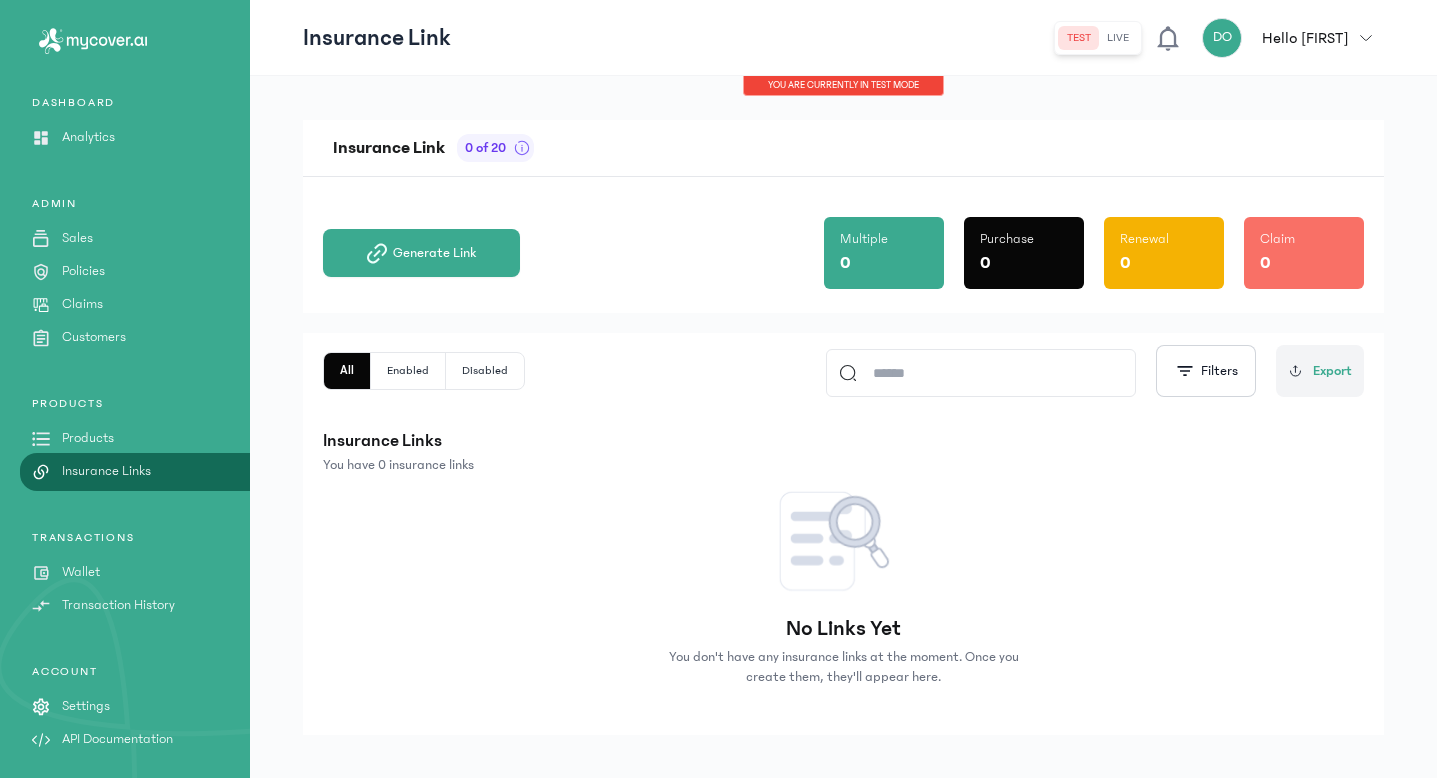 click on "Enabled" 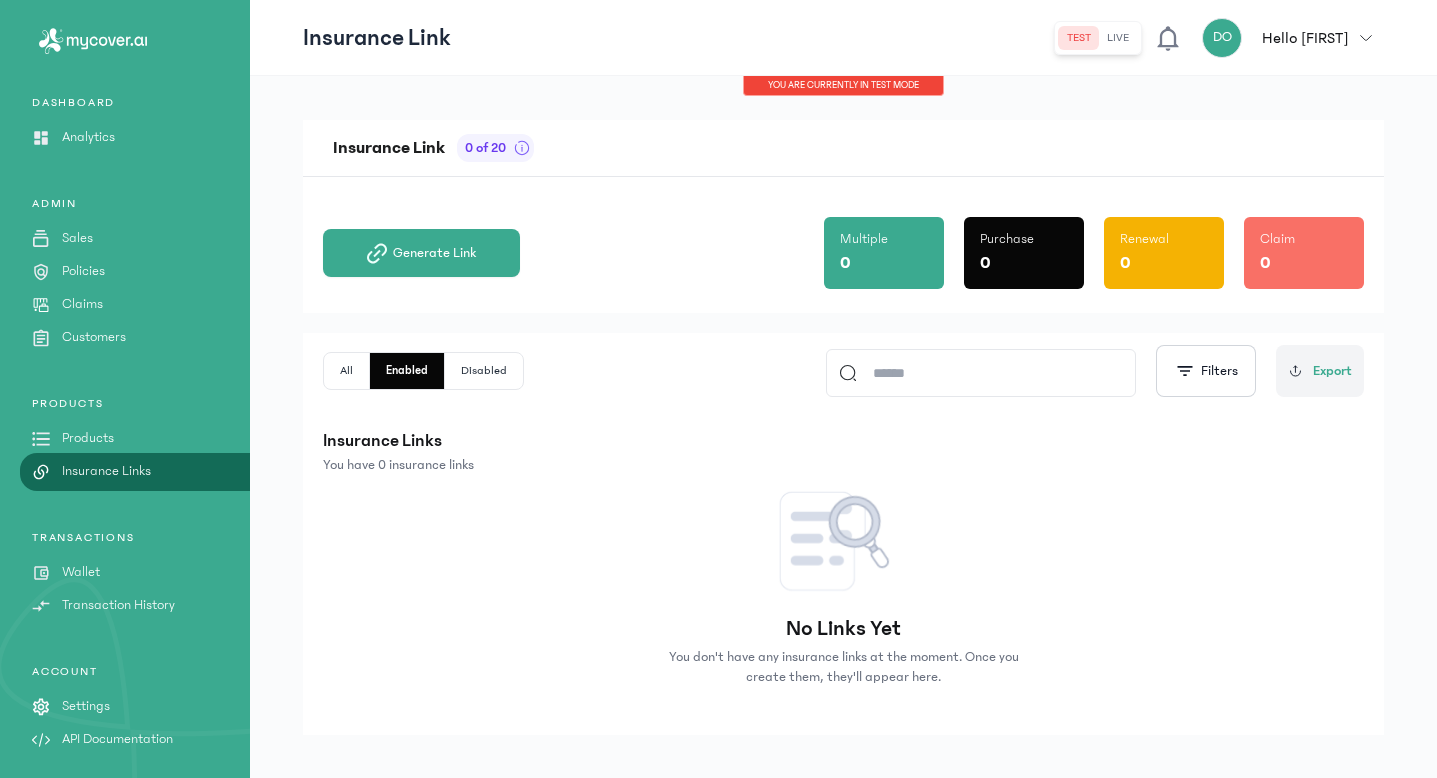 click on "Disabled" 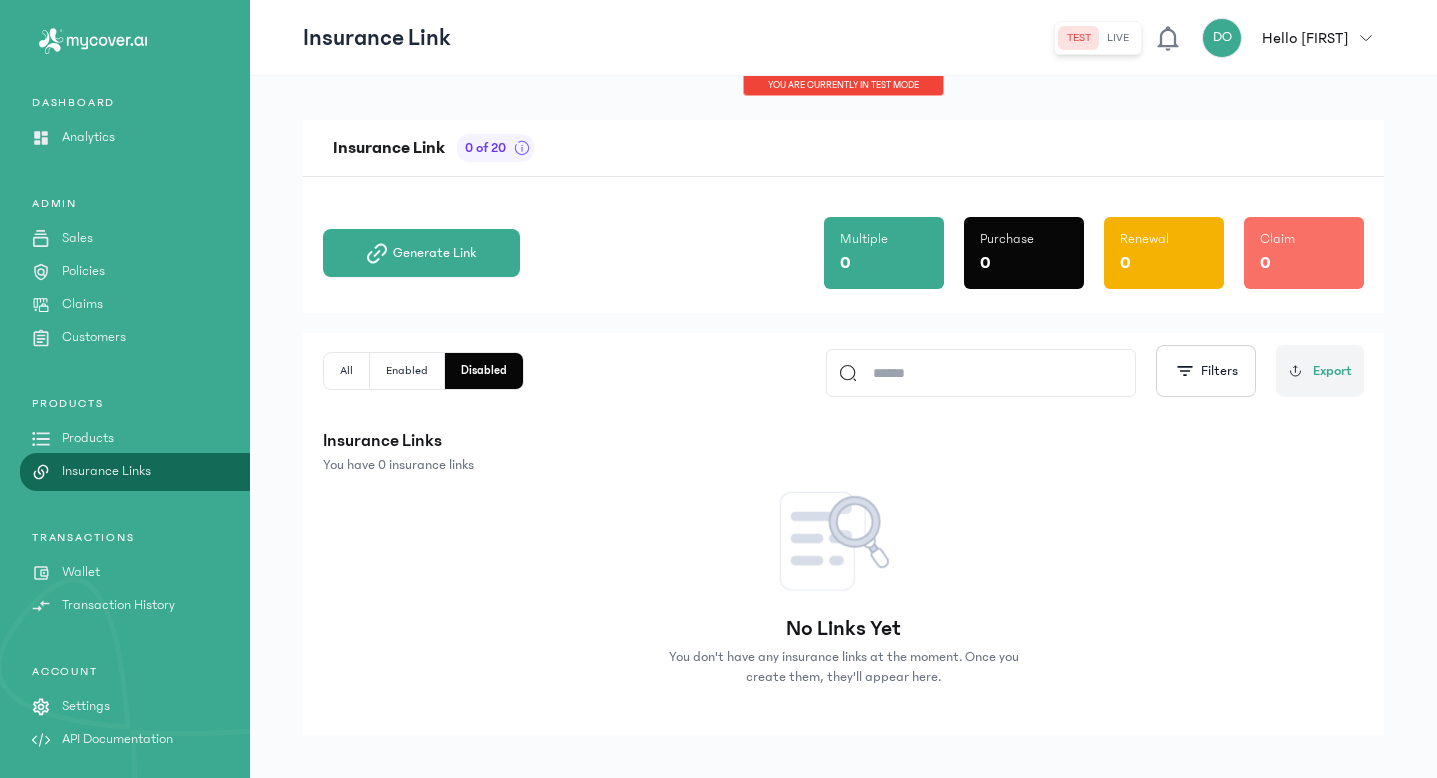 click on "Products" 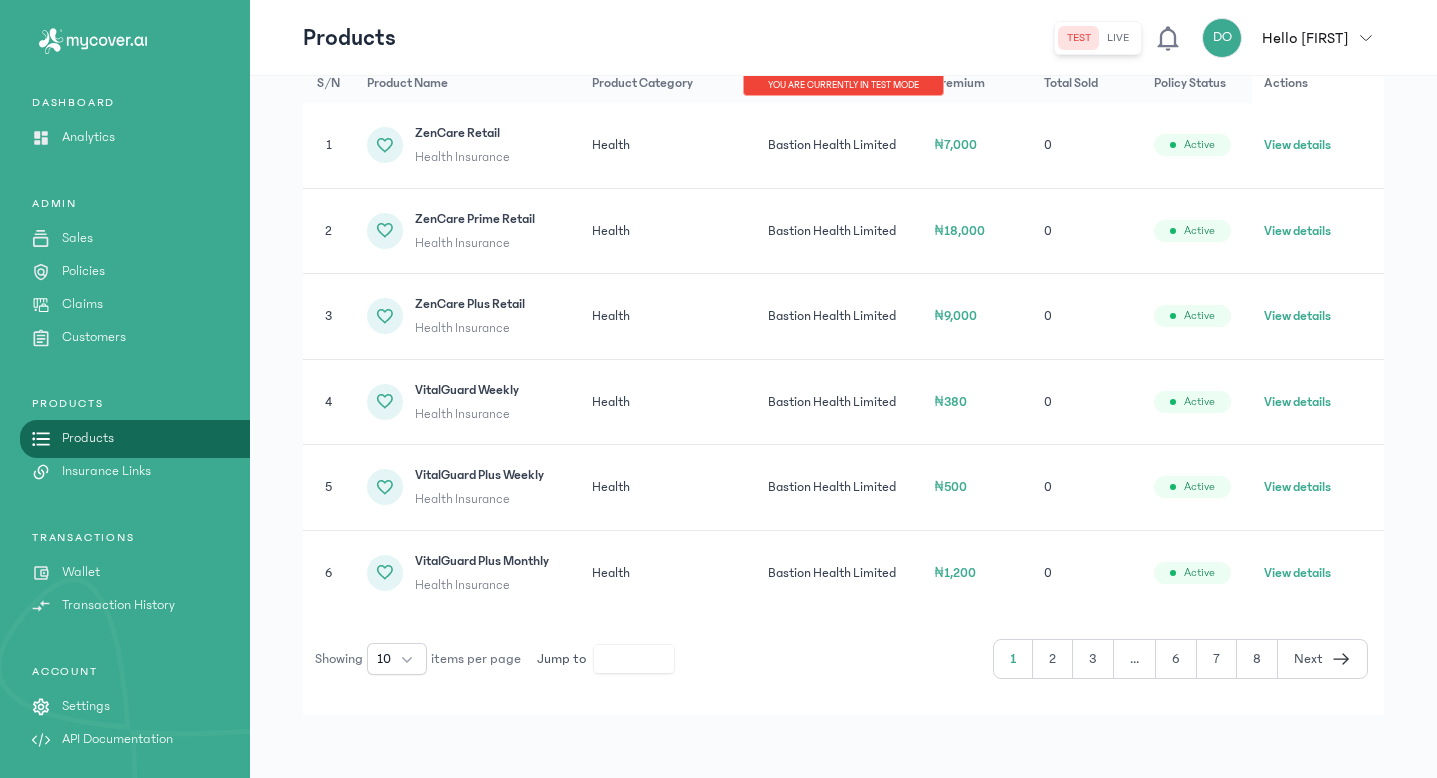 scroll, scrollTop: 364, scrollLeft: 0, axis: vertical 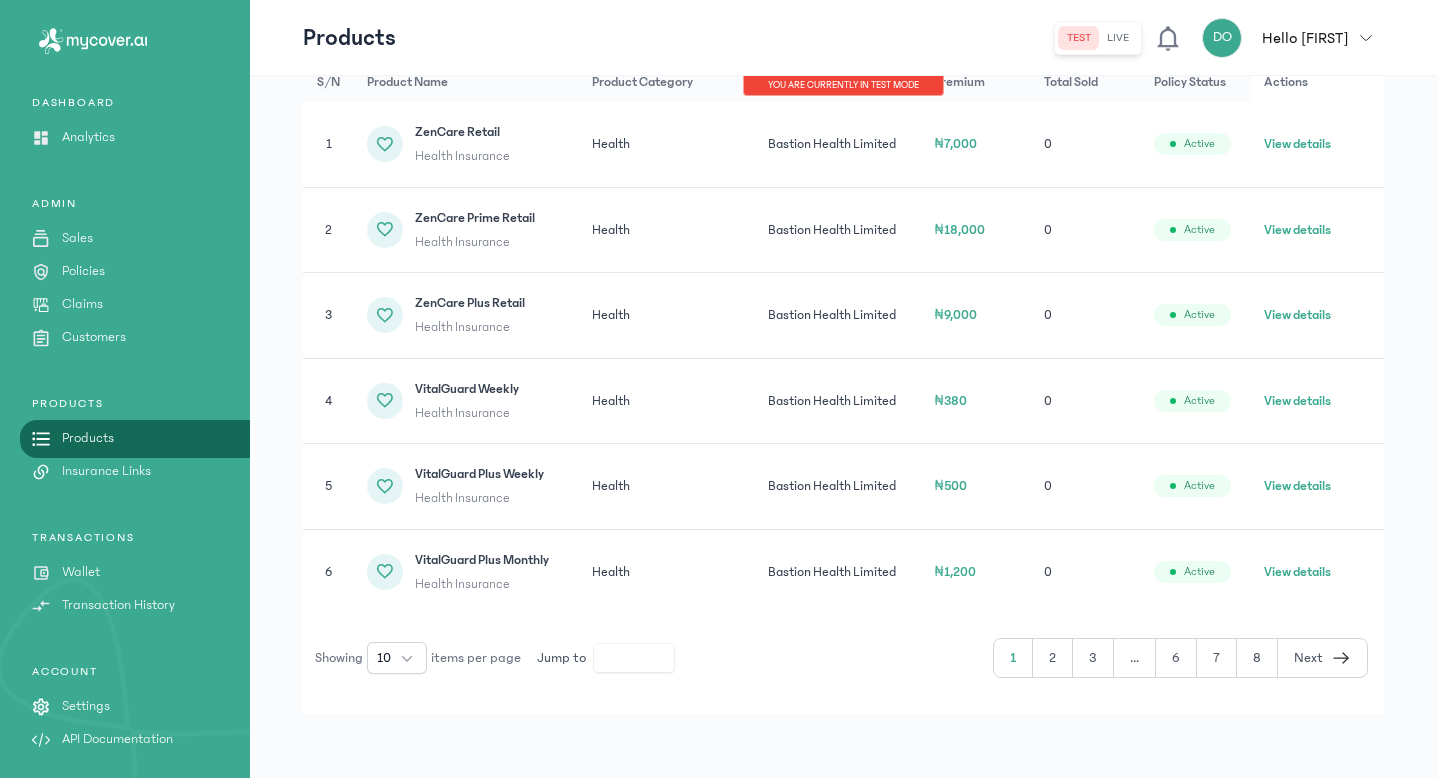 click on "2" 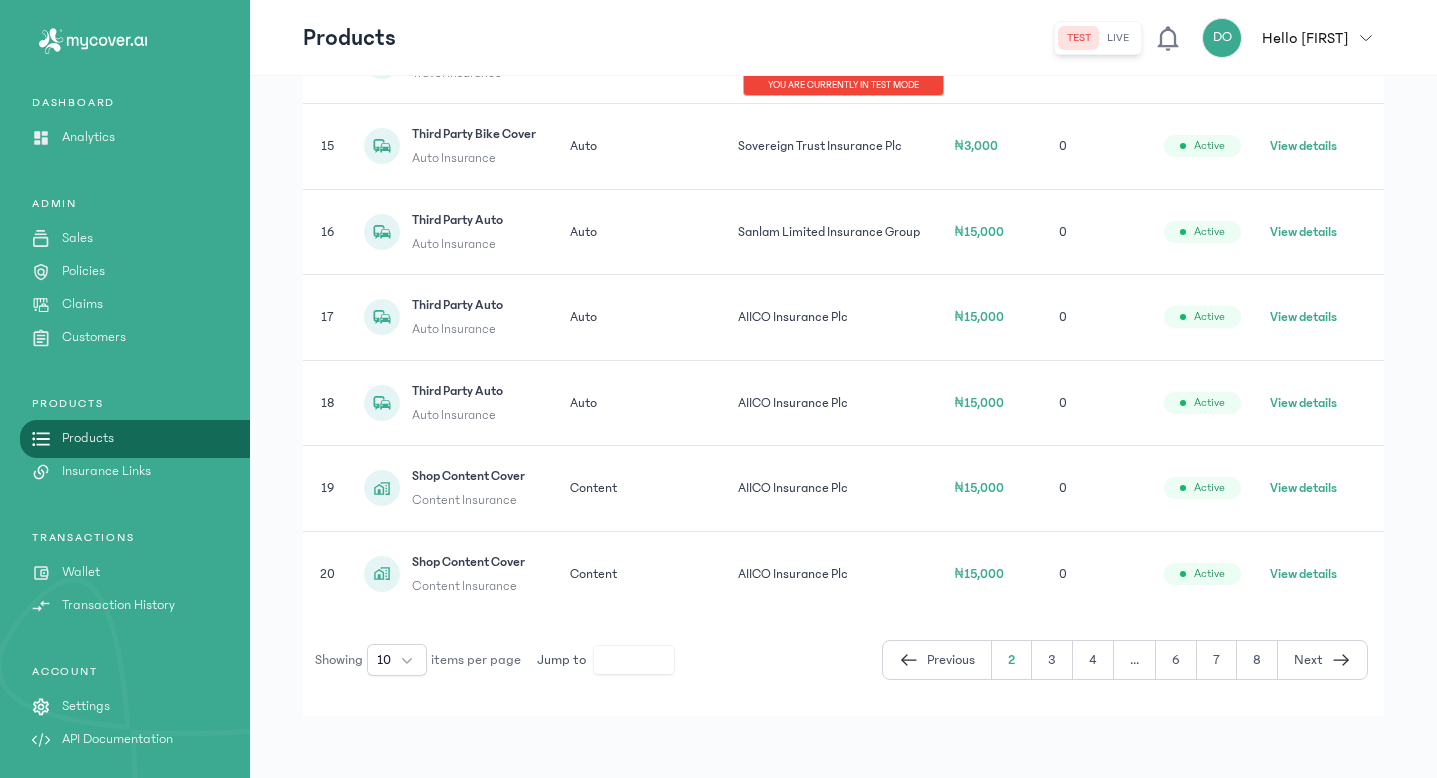 scroll, scrollTop: 706, scrollLeft: 0, axis: vertical 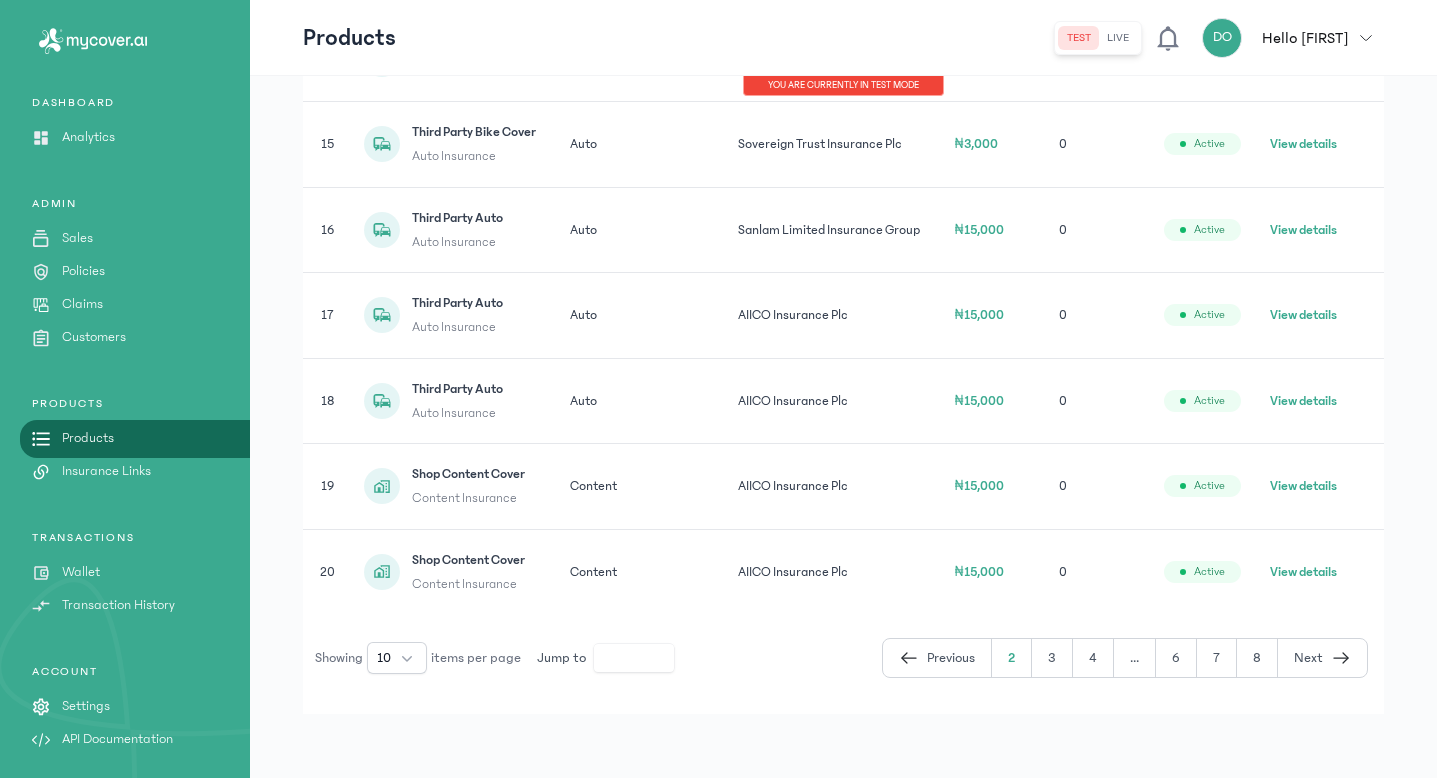 click on "4" 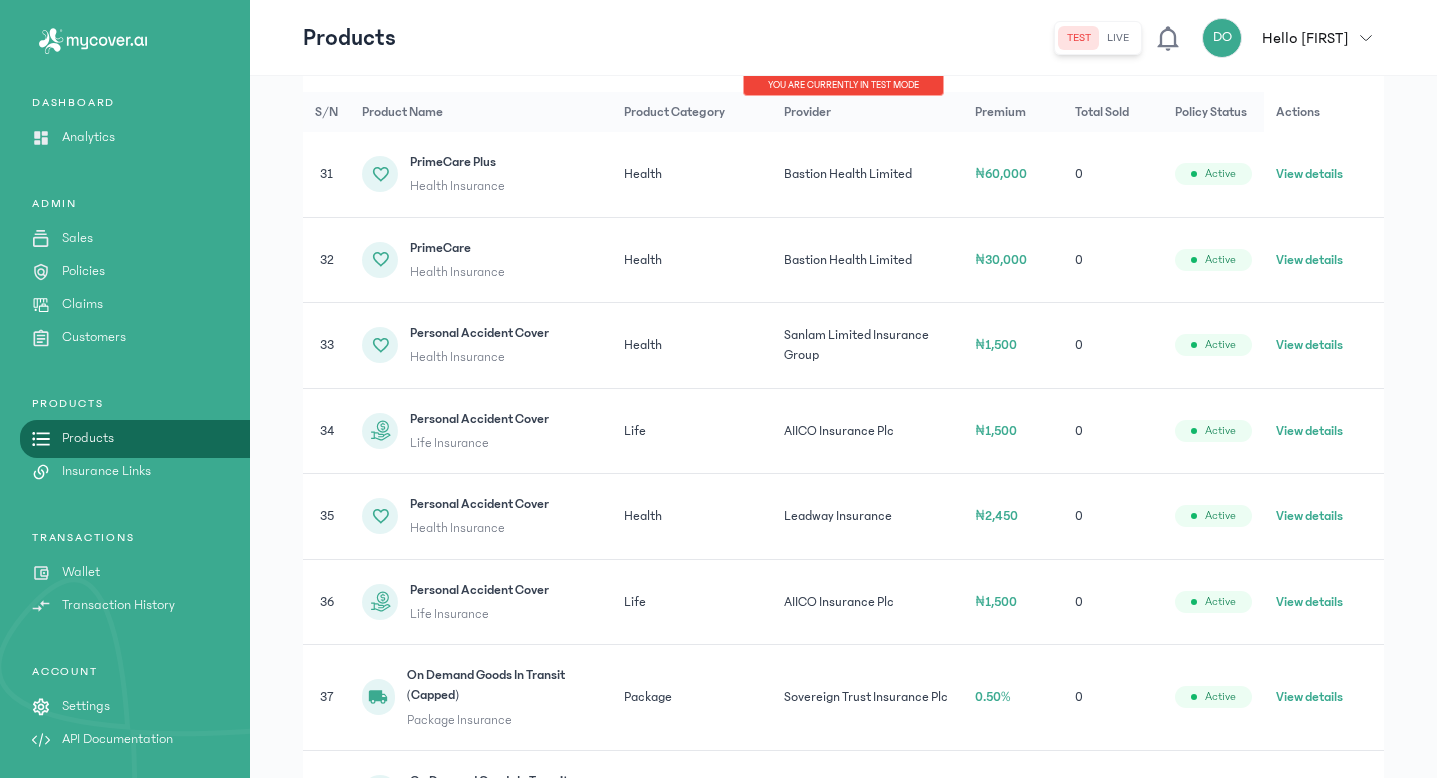 scroll, scrollTop: 706, scrollLeft: 0, axis: vertical 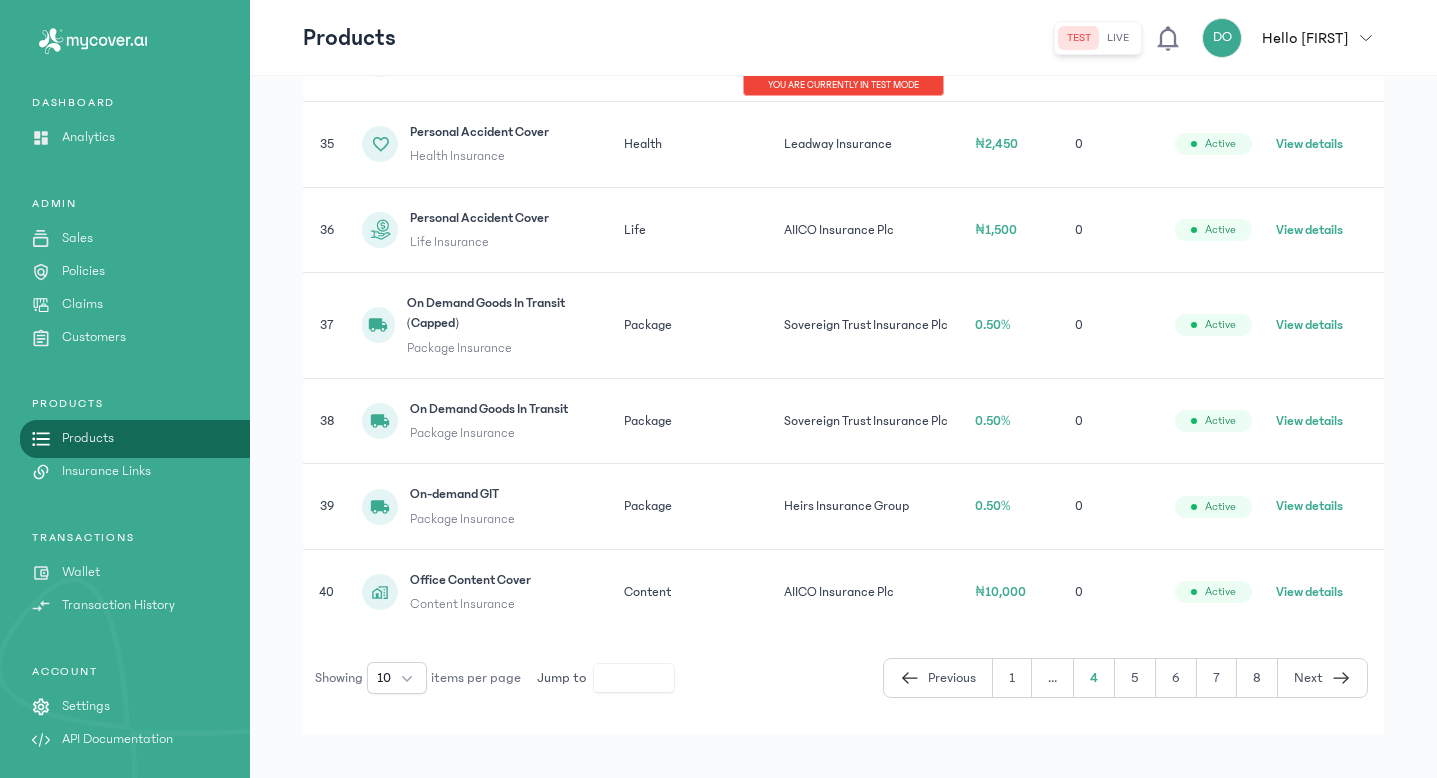 click on "5" 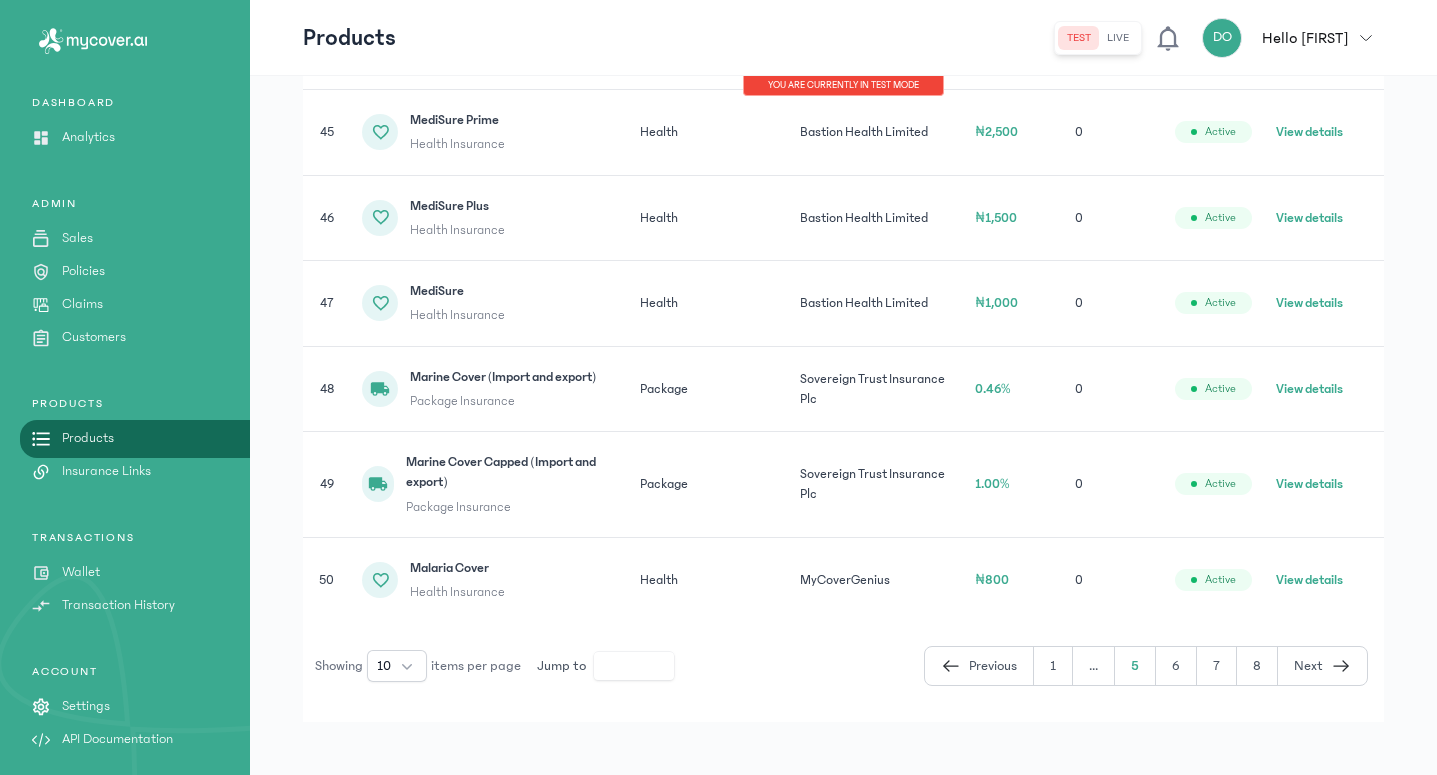 scroll, scrollTop: 729, scrollLeft: 0, axis: vertical 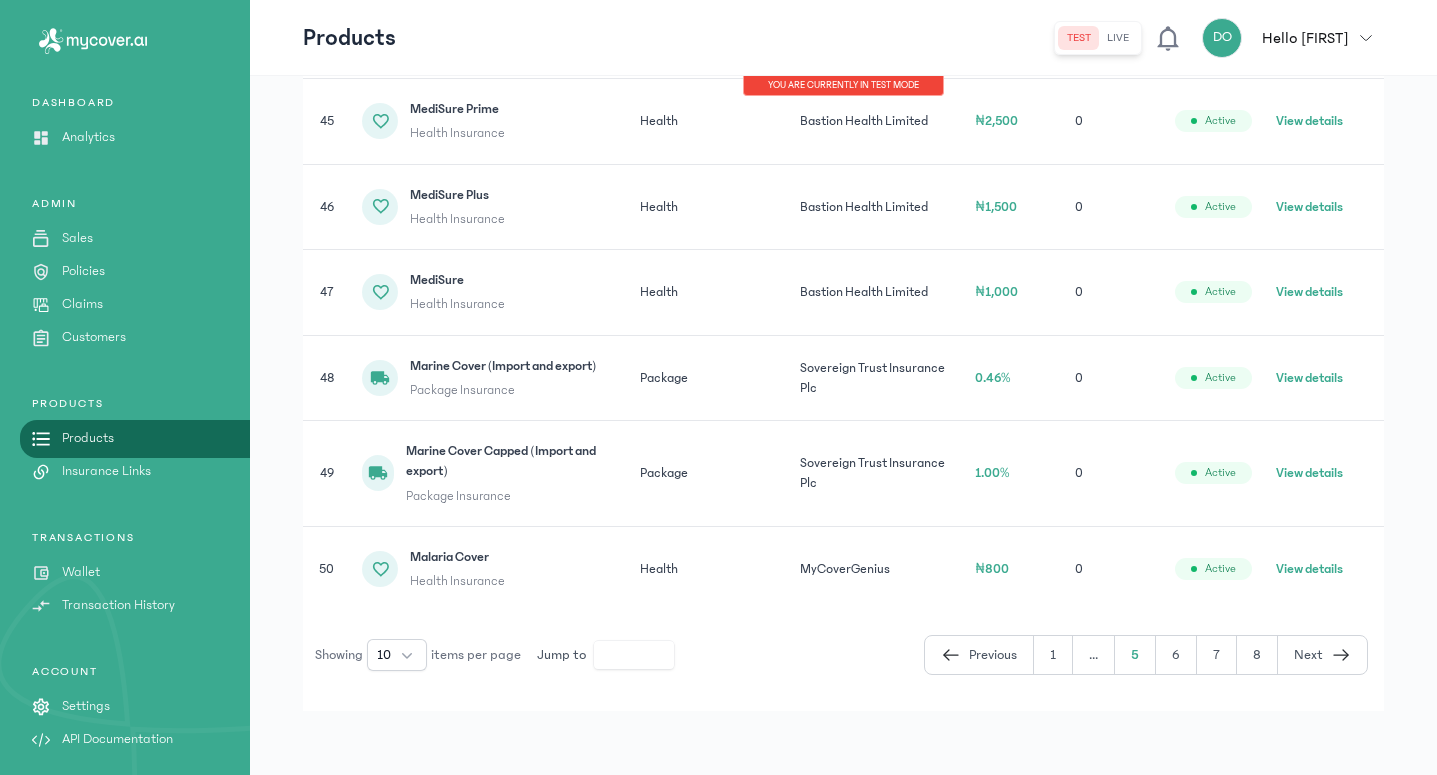 click on "Settings" at bounding box center (86, 706) 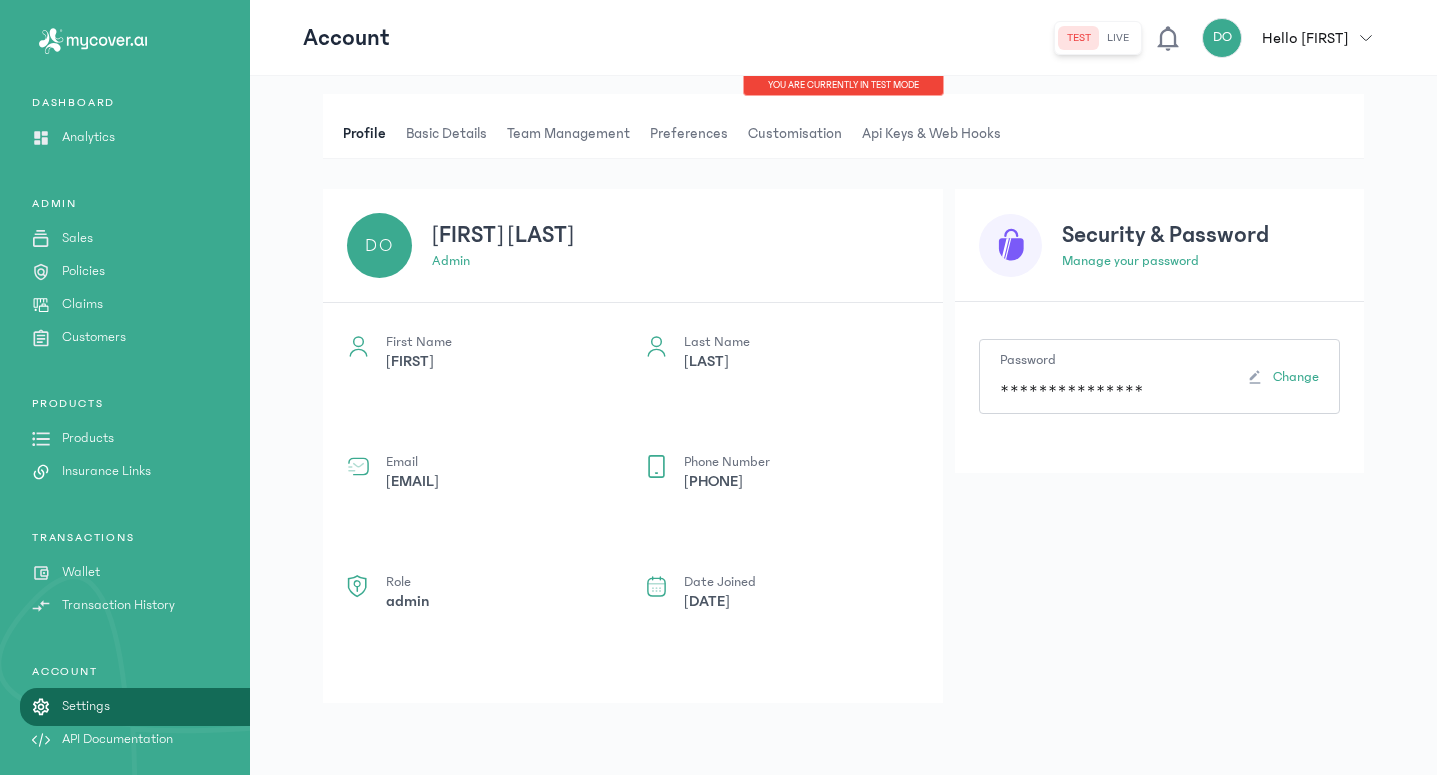 scroll, scrollTop: 0, scrollLeft: 0, axis: both 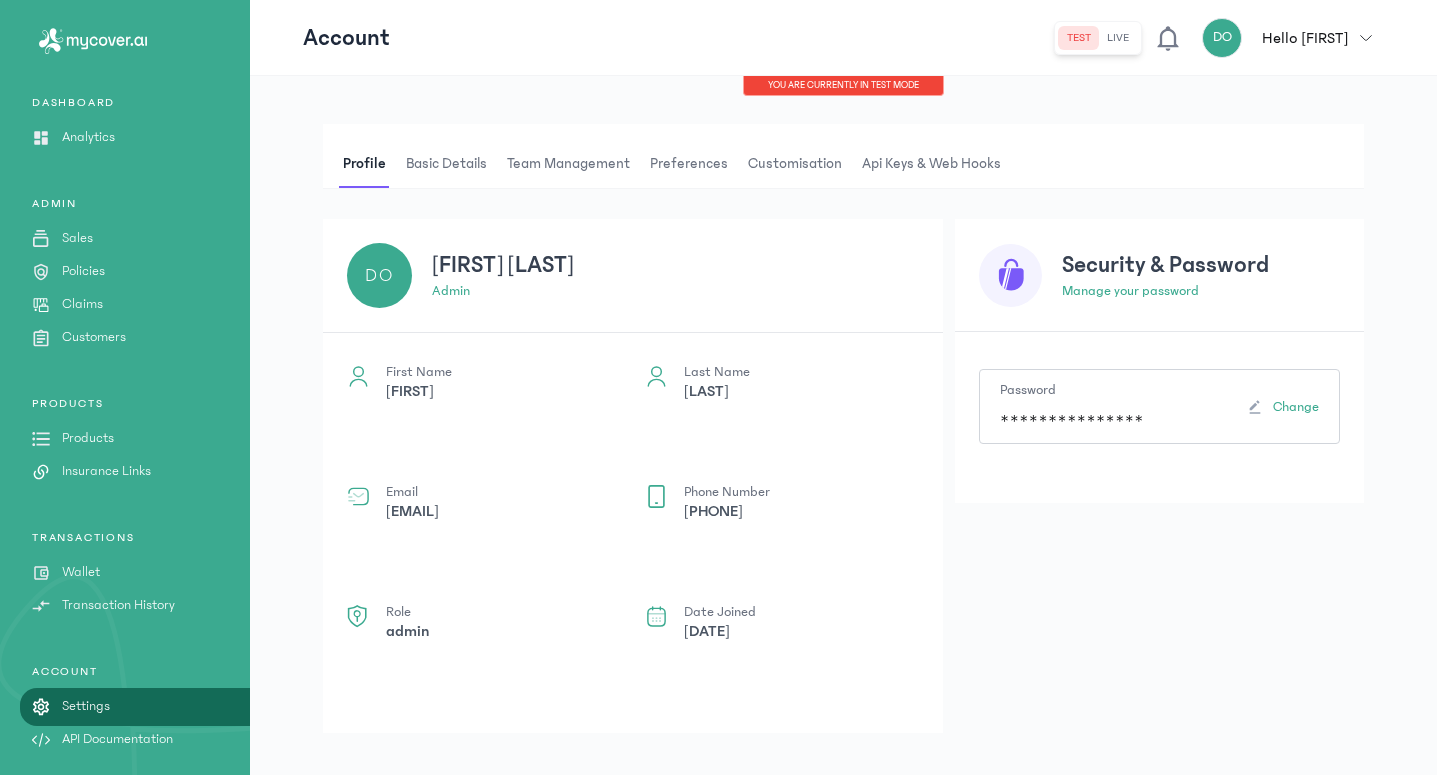 click on "Basic details" at bounding box center (446, 164) 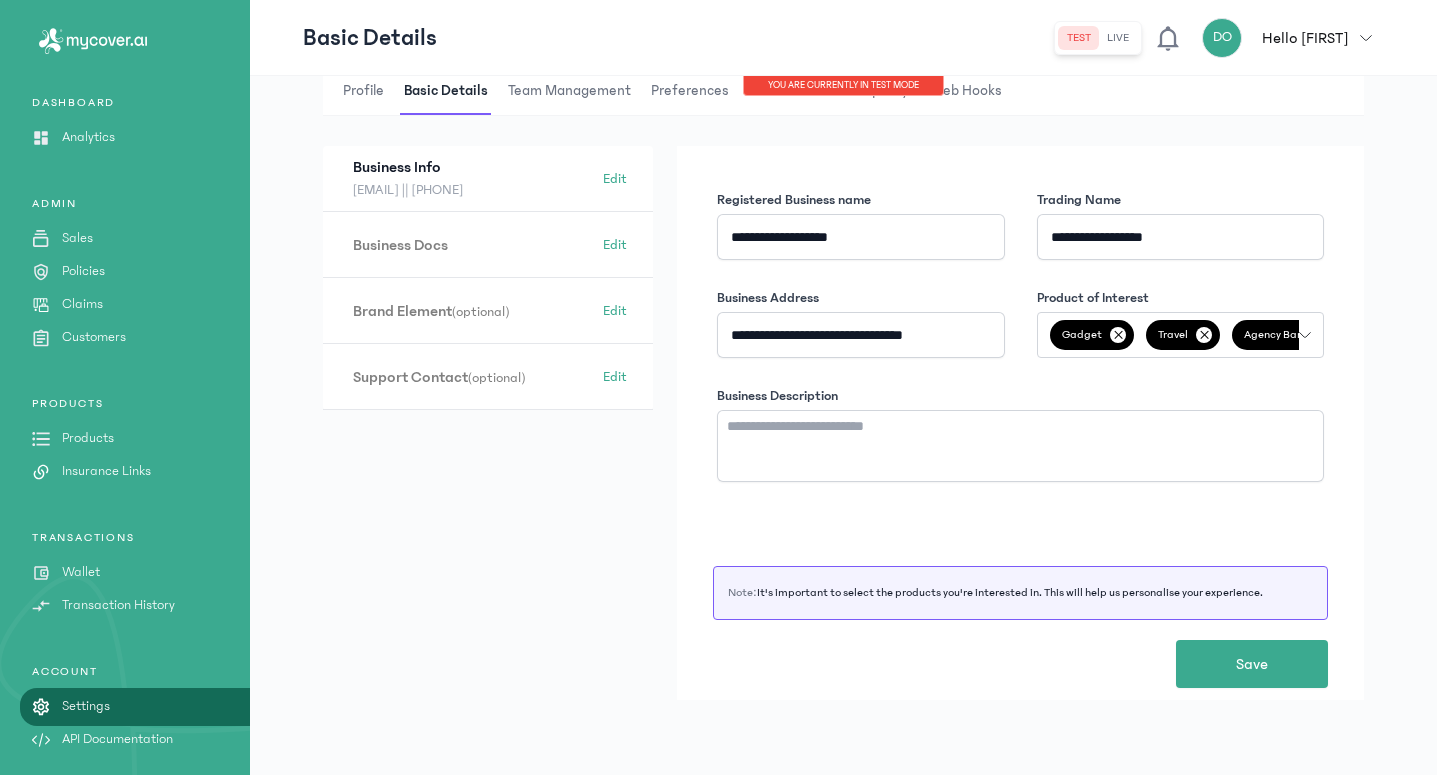 scroll, scrollTop: 0, scrollLeft: 0, axis: both 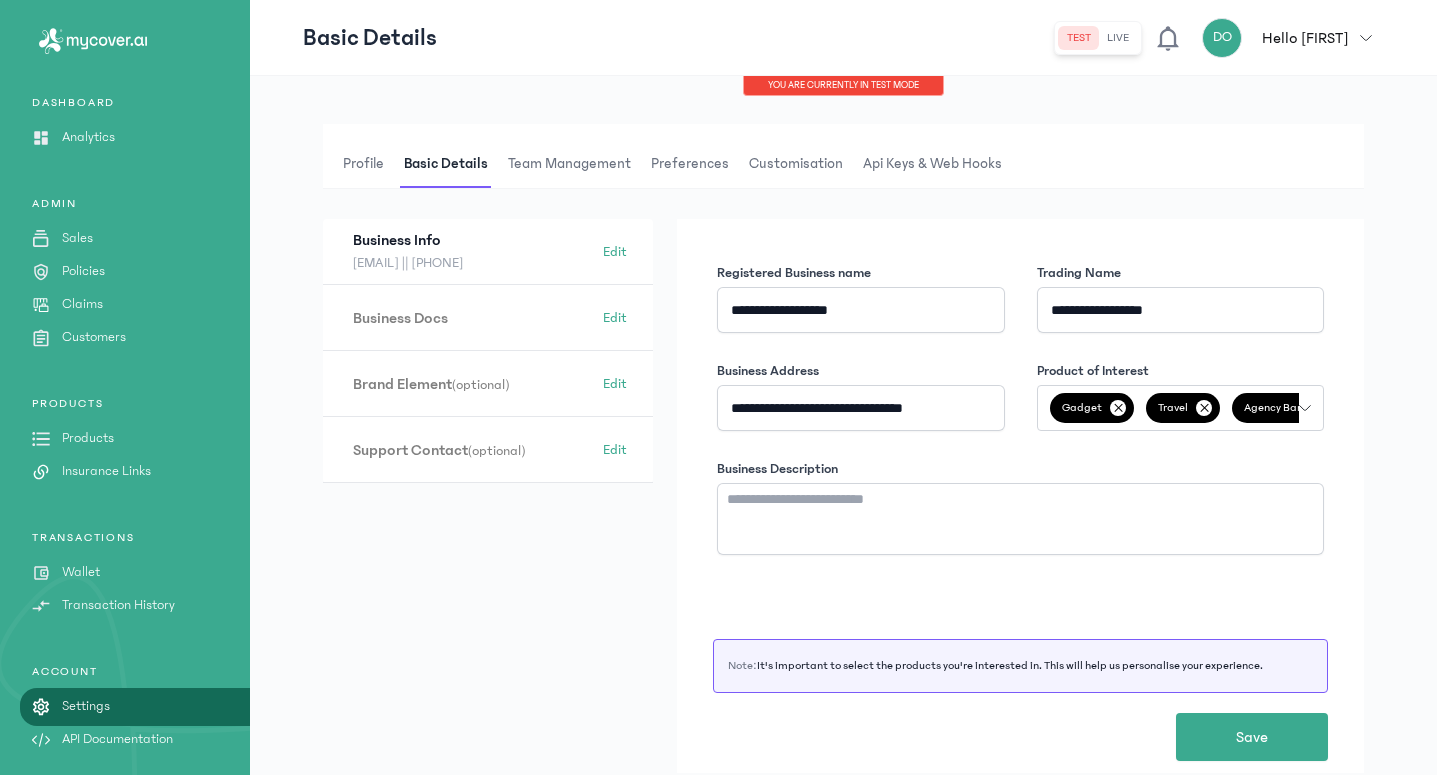 click 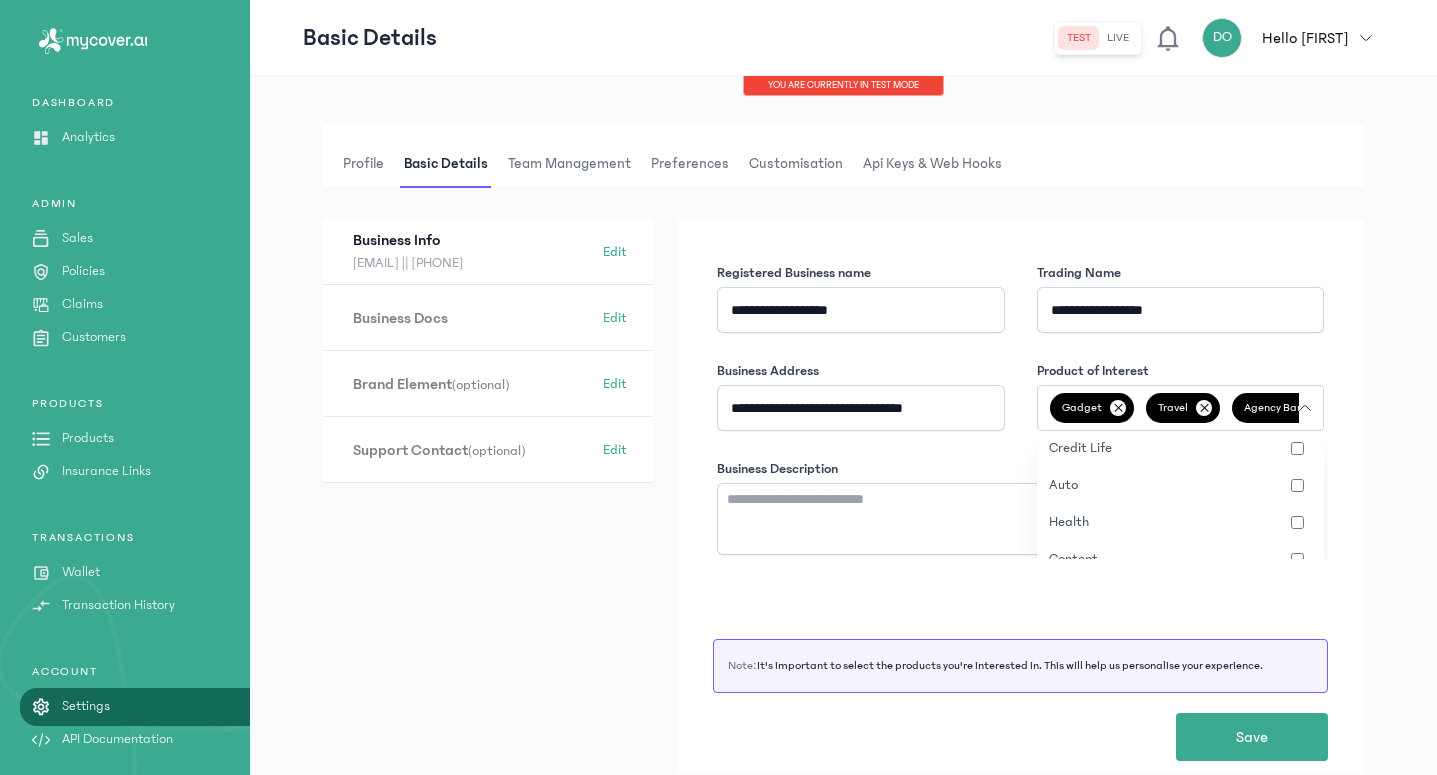 scroll, scrollTop: 176, scrollLeft: 0, axis: vertical 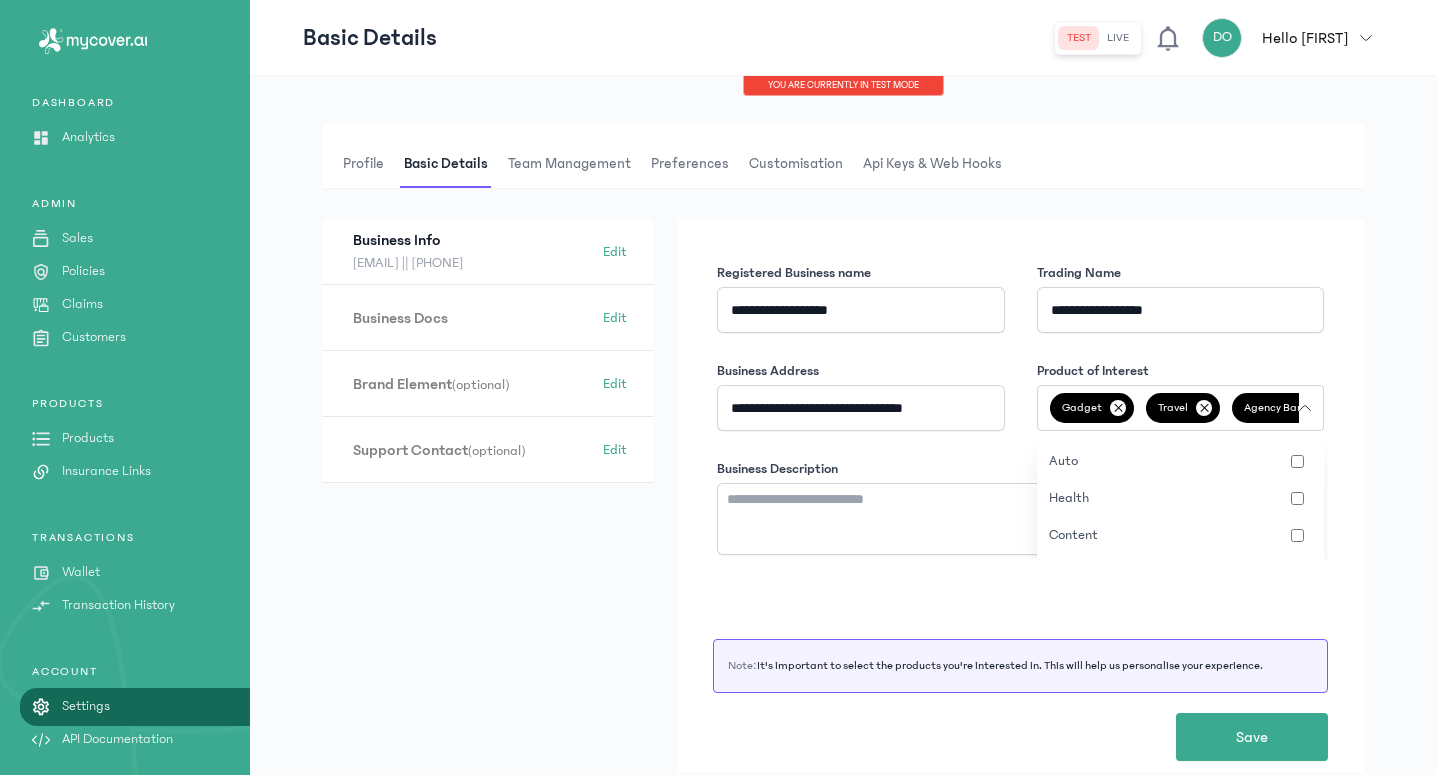click on "**********" at bounding box center (843, 504) 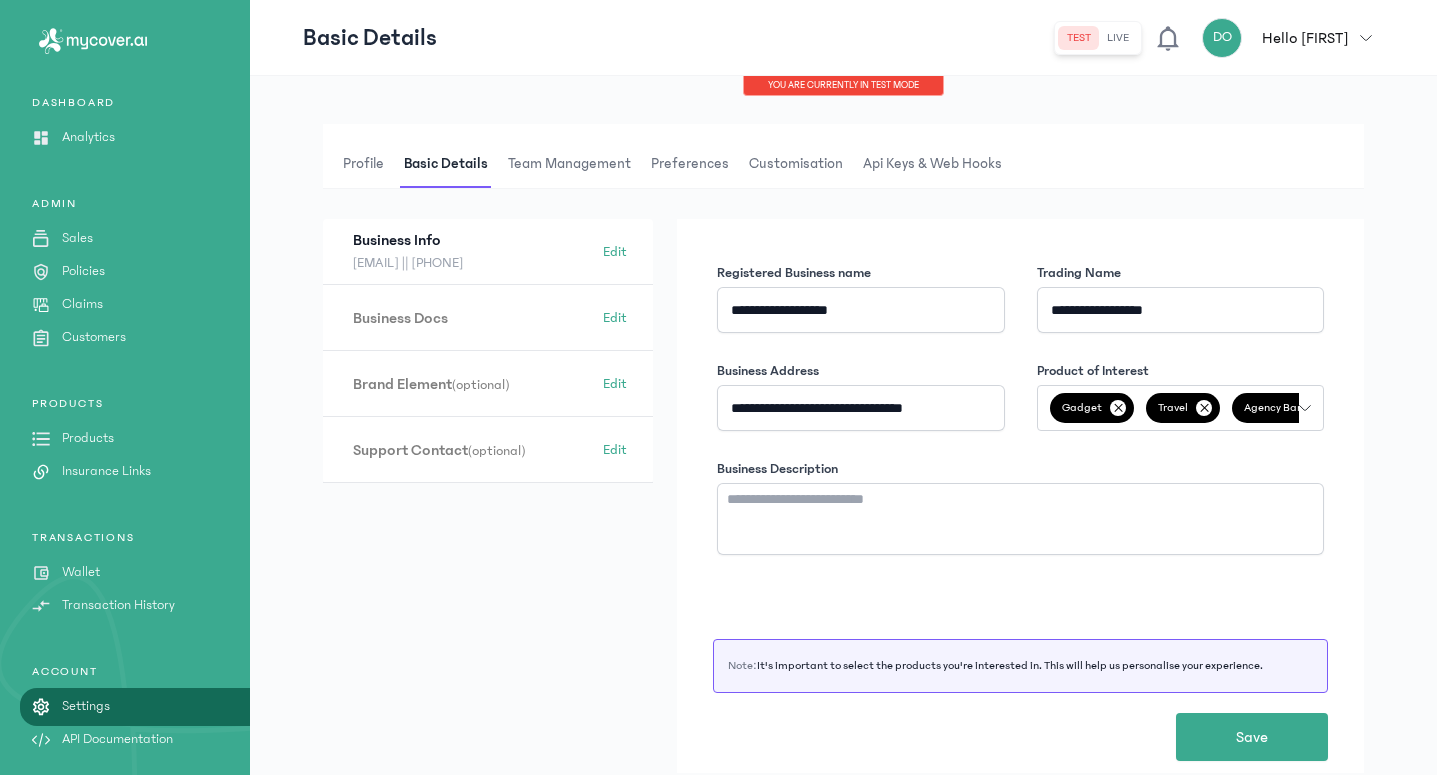 click on "Team Management" at bounding box center (569, 164) 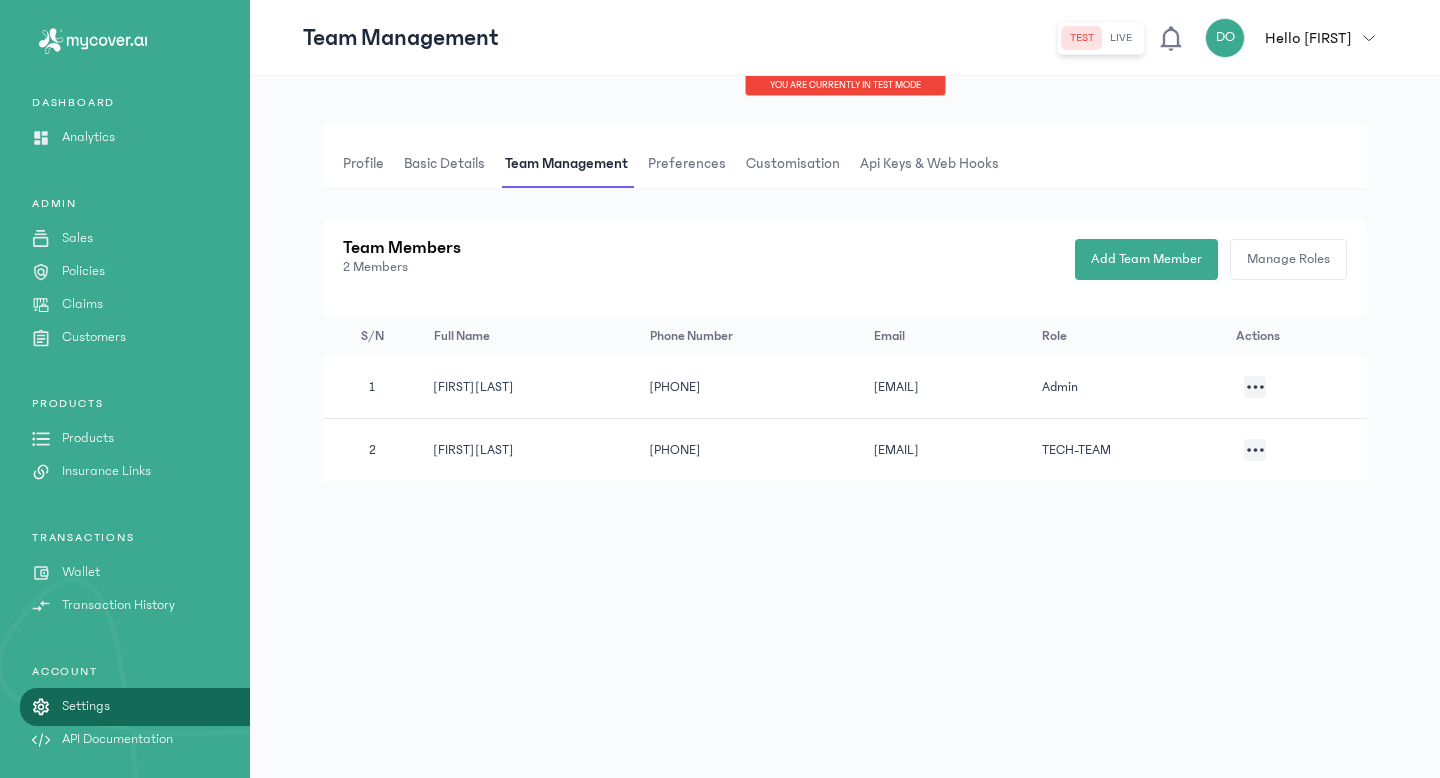 click 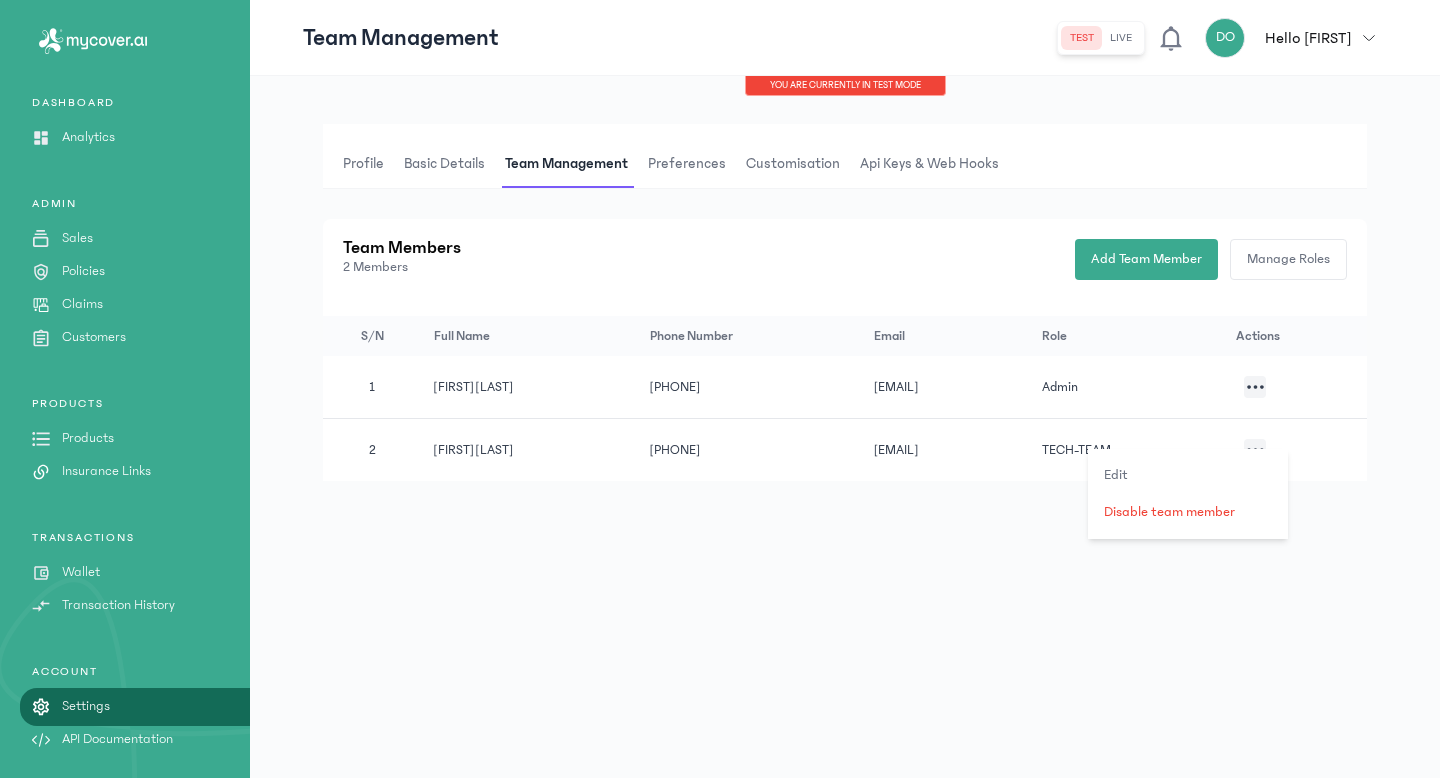 click on "Profile Basic details Team Management Preferences Customisation Api Keys & Web hooks Edit Disable team member Team Members 2 Members  Add Team Member   Manage Roles  S/N [FIRST] [LAST] [PHONE]  [EMAIL]  admin
2 [FIRST] [LAST] [PHONE]  [EMAIL]  TECH-TEAM" at bounding box center (845, 427) 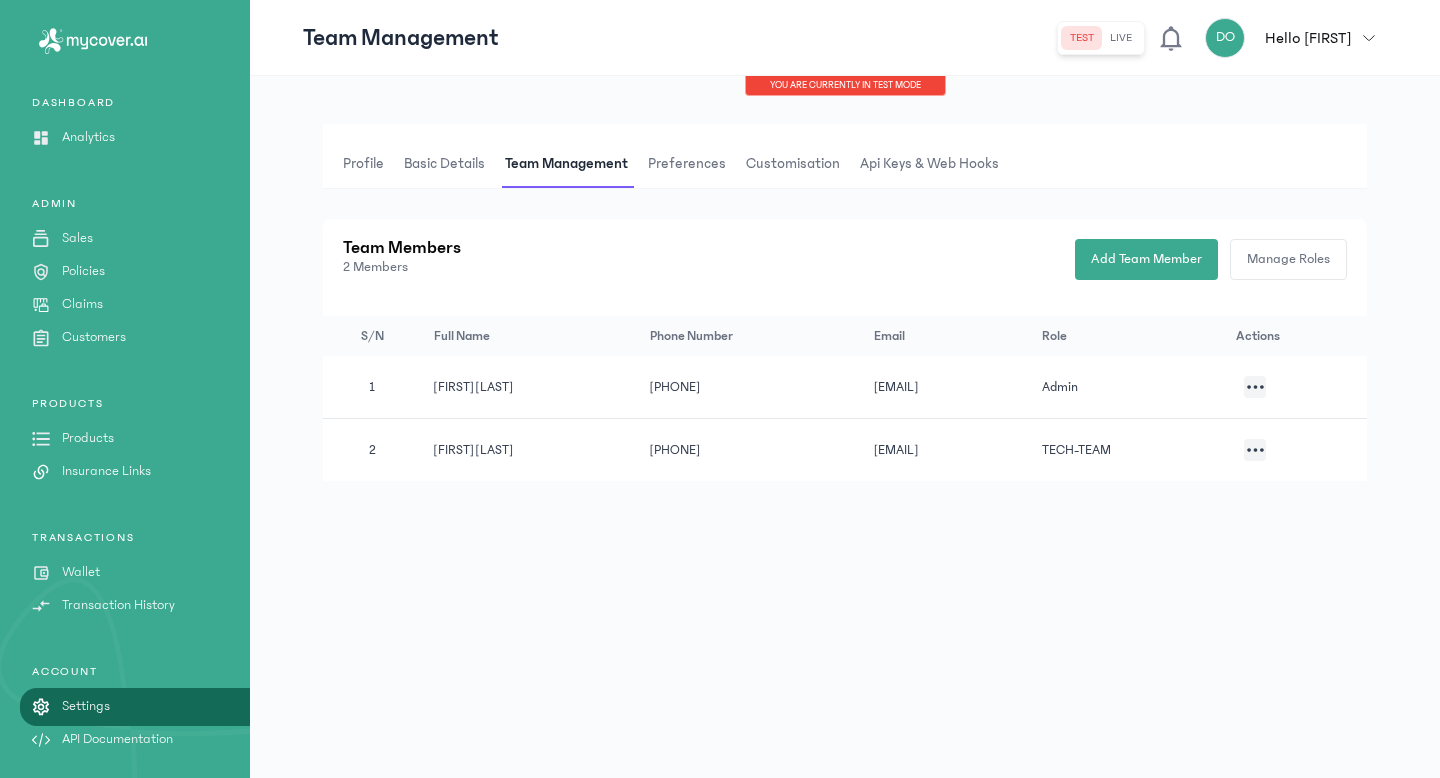 click on "Preferences" at bounding box center (687, 164) 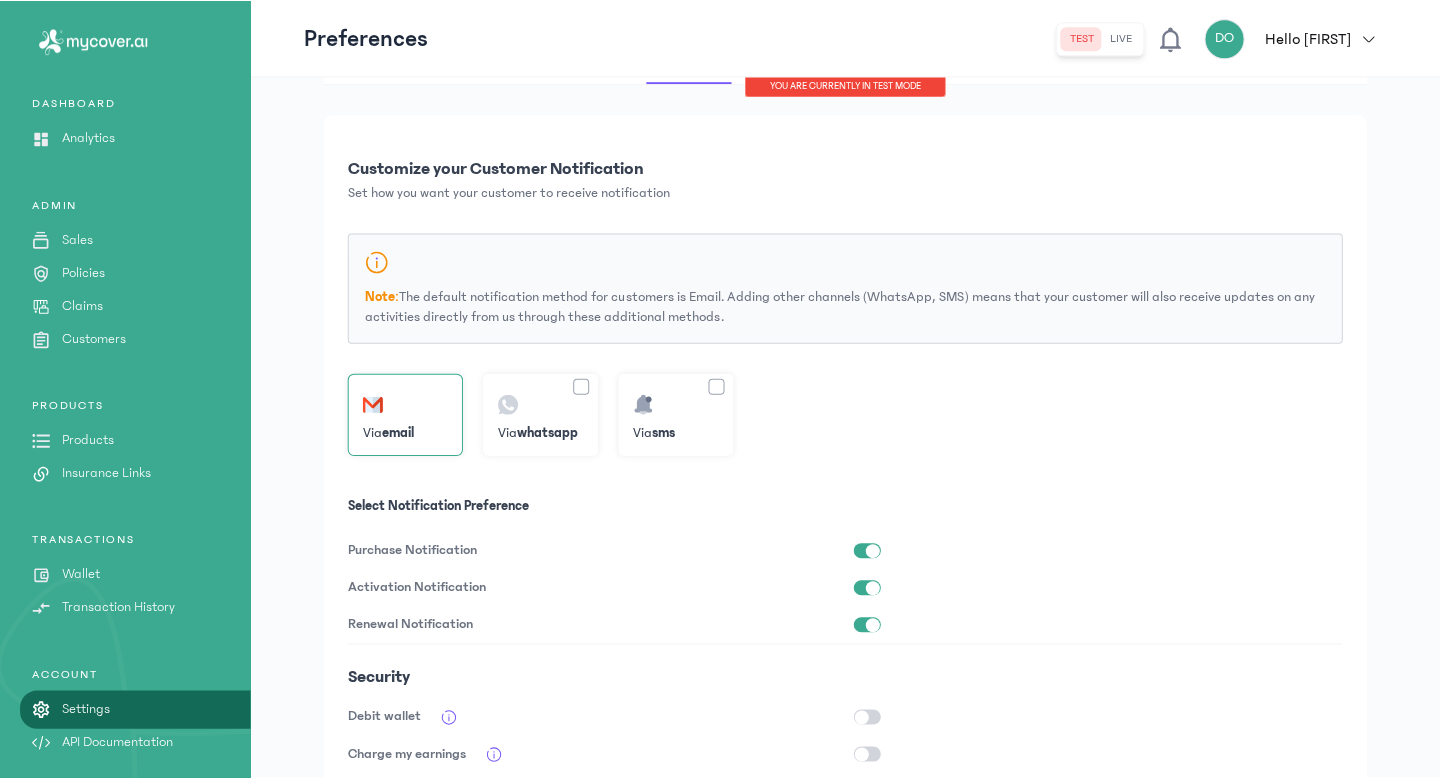 scroll, scrollTop: 0, scrollLeft: 0, axis: both 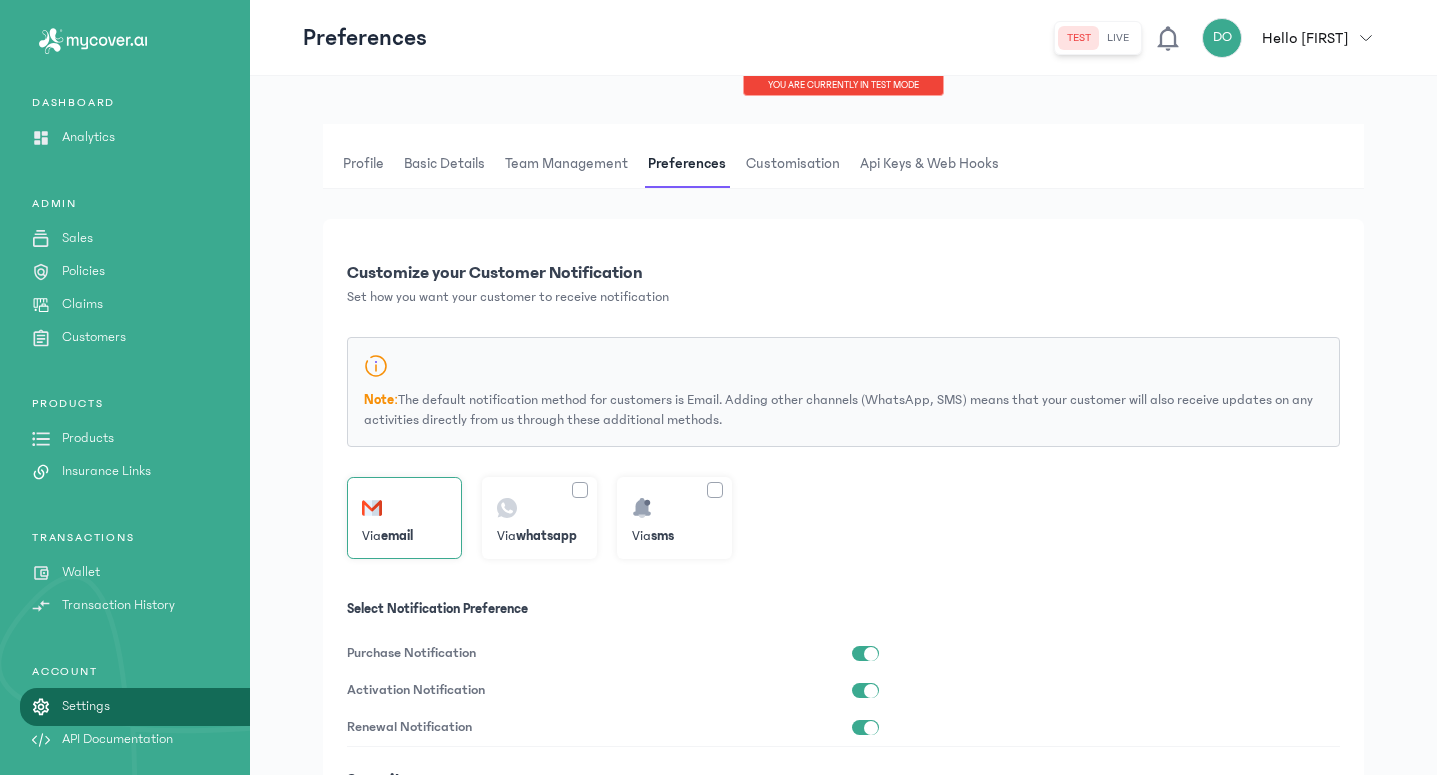 click on "Customisation" at bounding box center (793, 164) 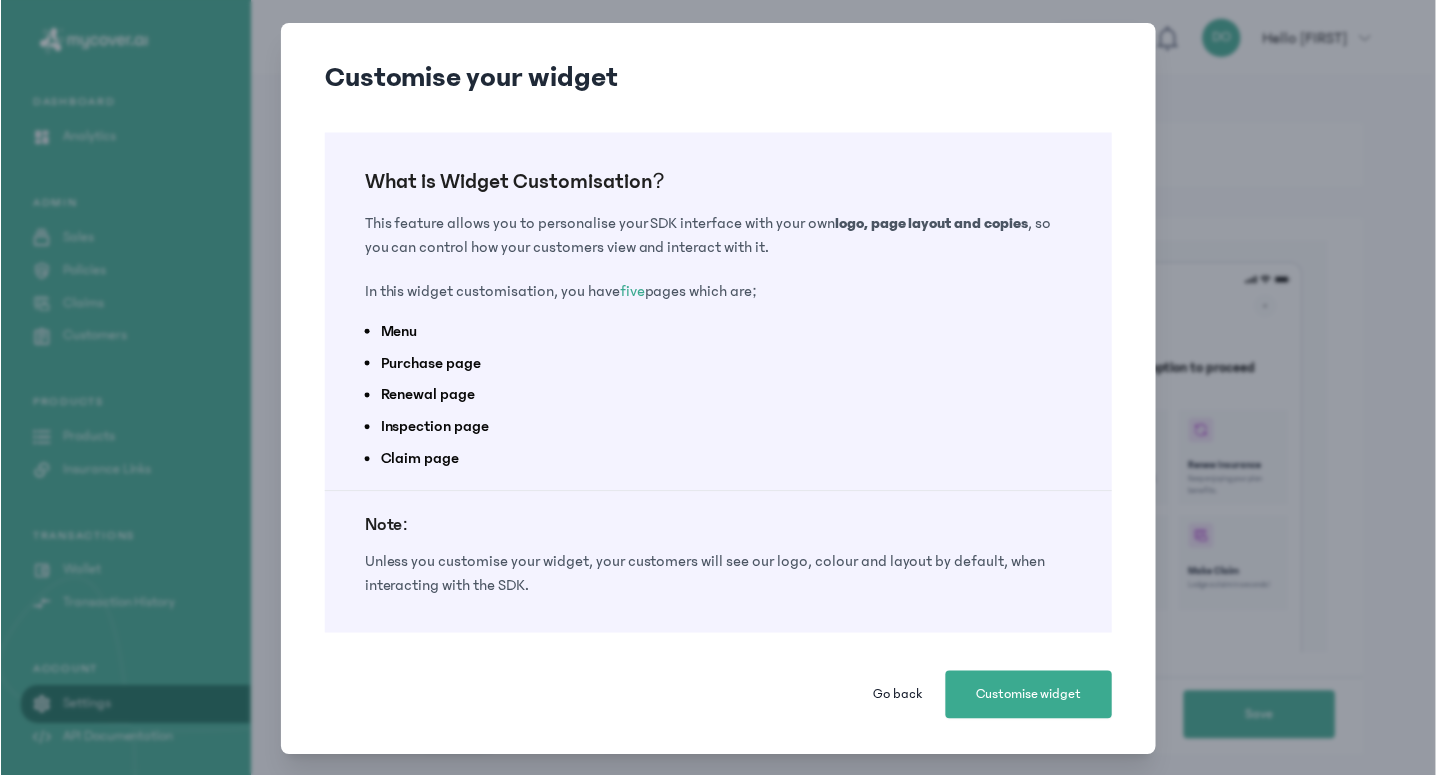 scroll, scrollTop: 20, scrollLeft: 0, axis: vertical 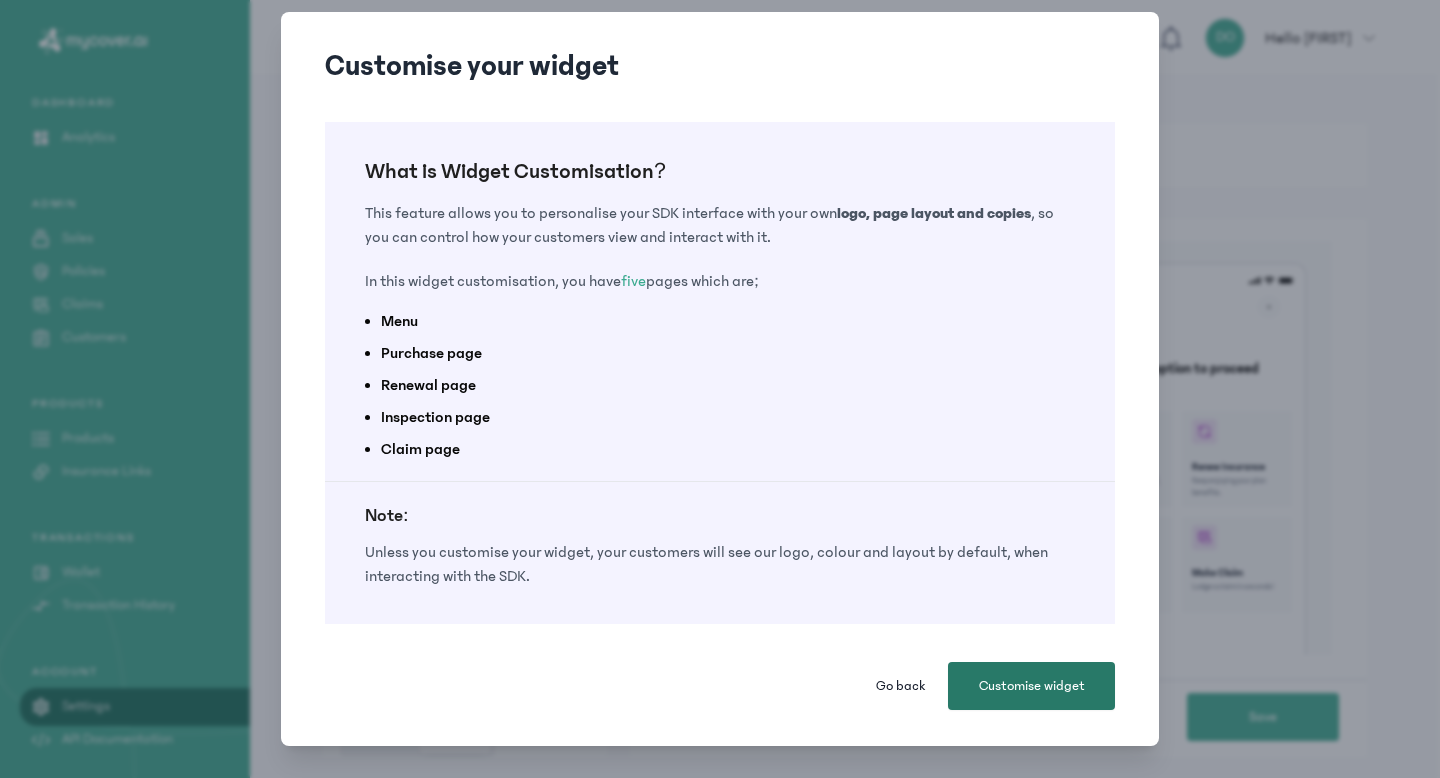 click on "Customise widget" at bounding box center [1031, 686] 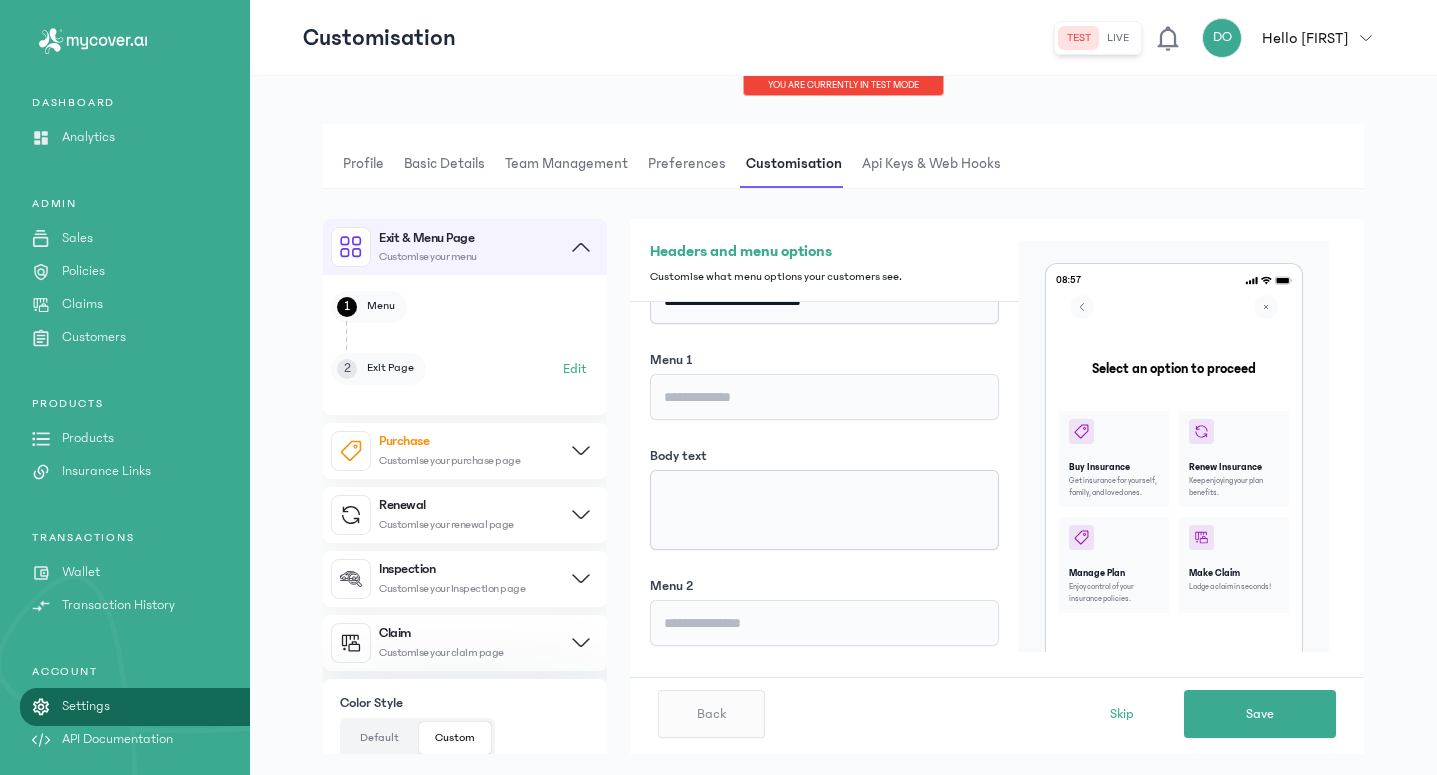 scroll, scrollTop: 22, scrollLeft: 0, axis: vertical 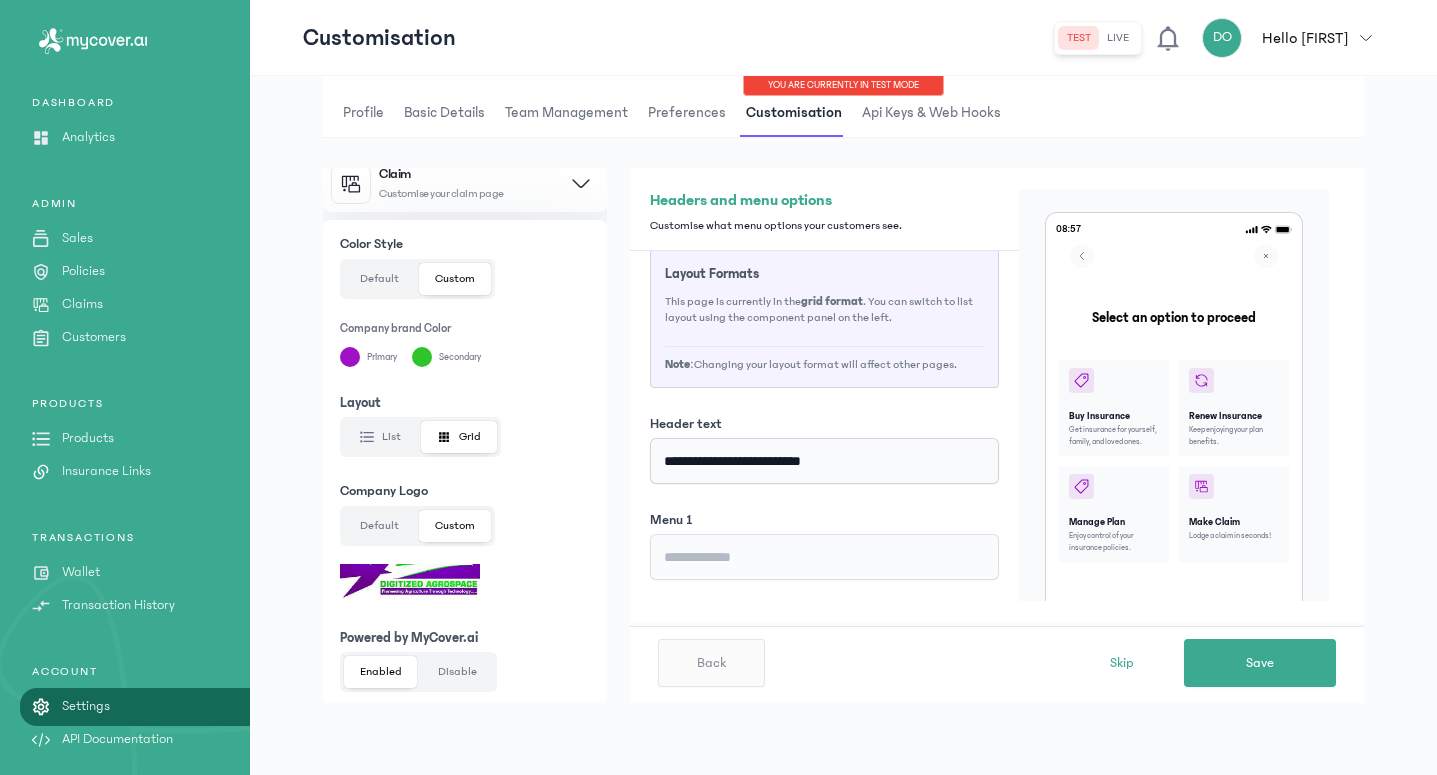 click on "Disable" 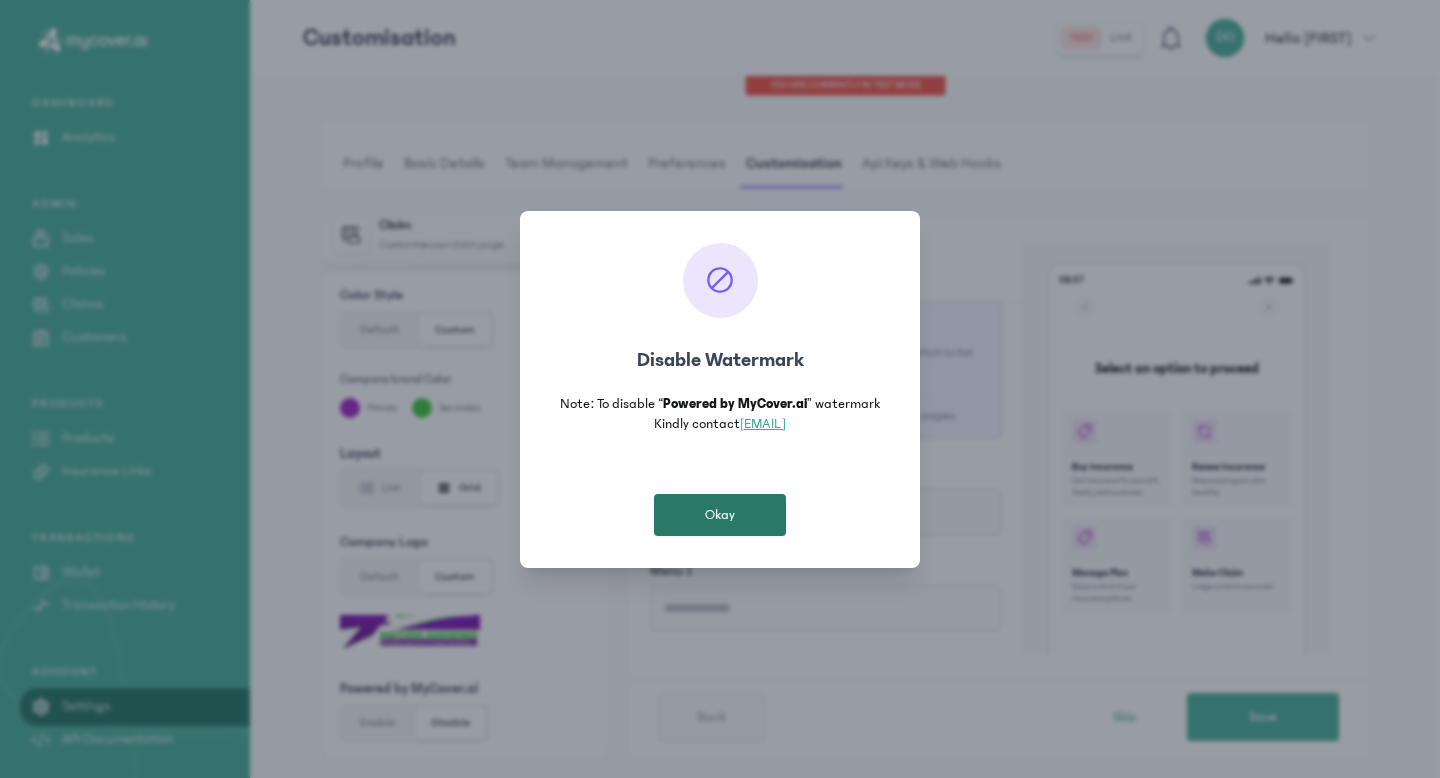 click on "Okay" at bounding box center [720, 515] 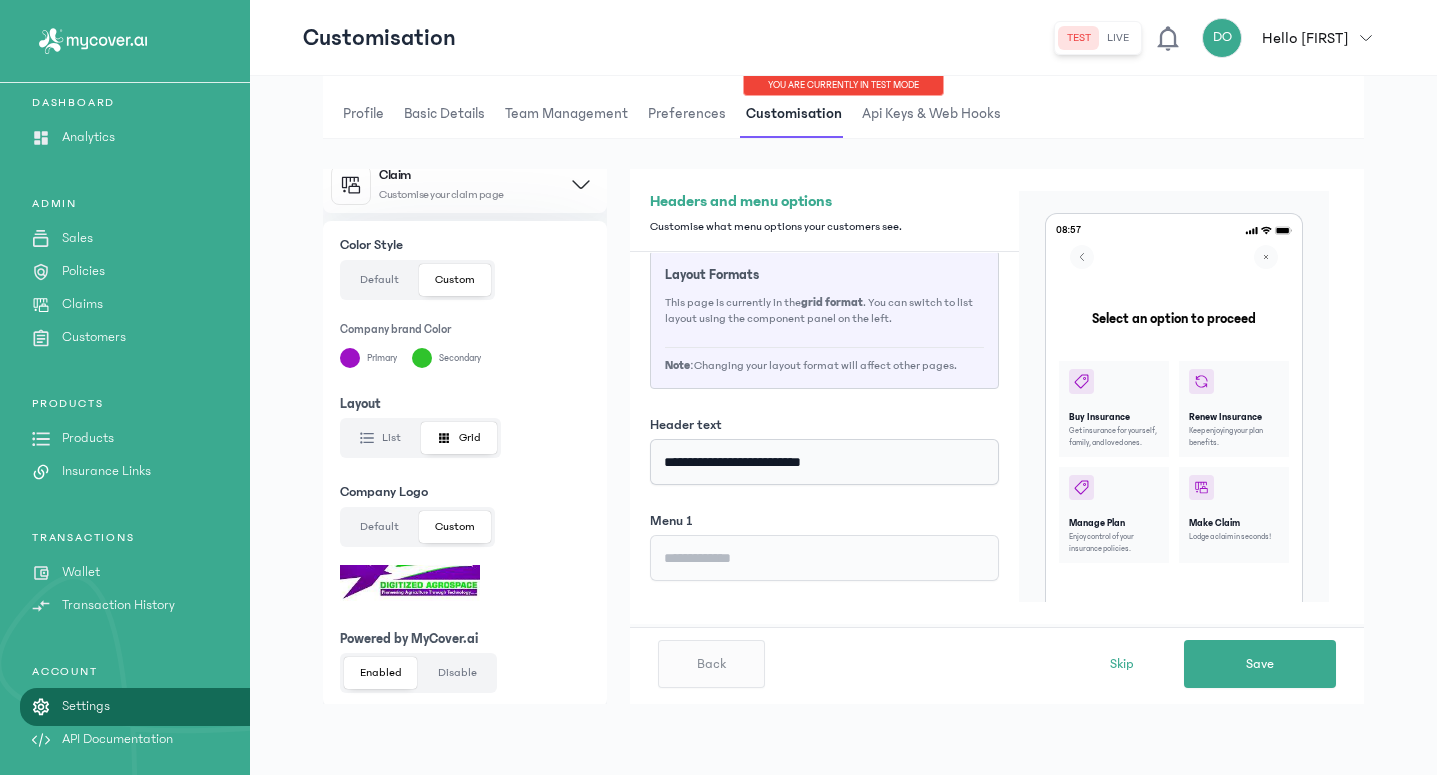 scroll, scrollTop: 54, scrollLeft: 0, axis: vertical 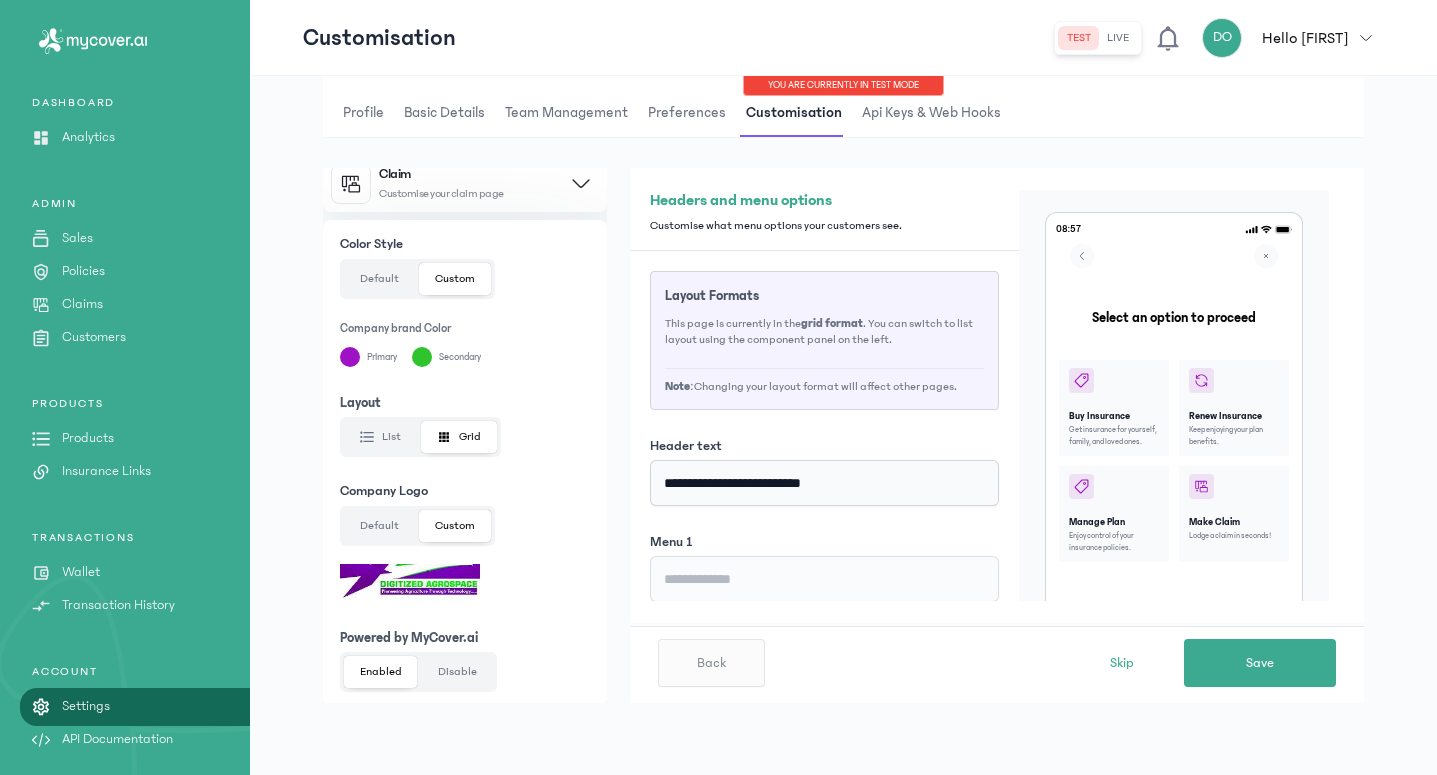 click on "Basic details" at bounding box center (444, 113) 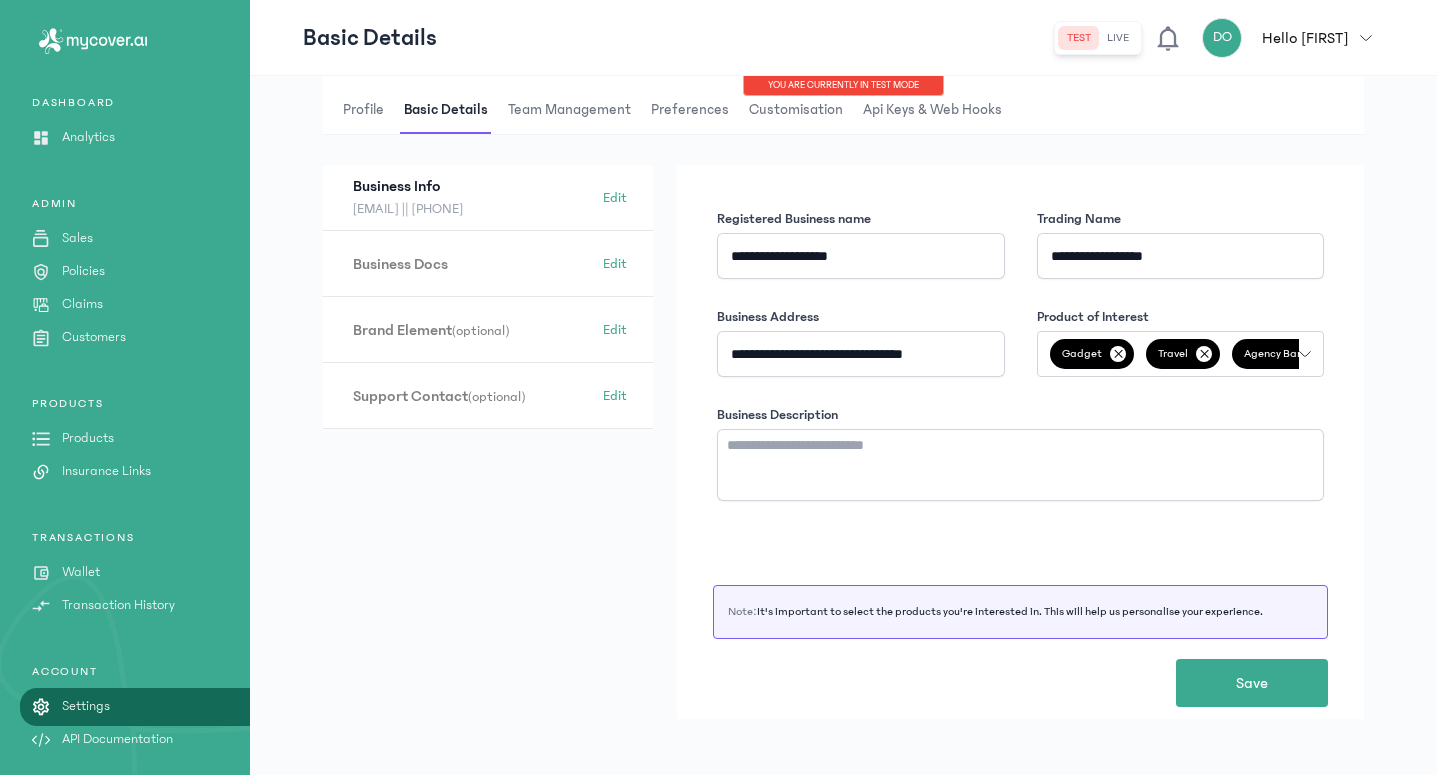 click on "Team Management" at bounding box center (569, 110) 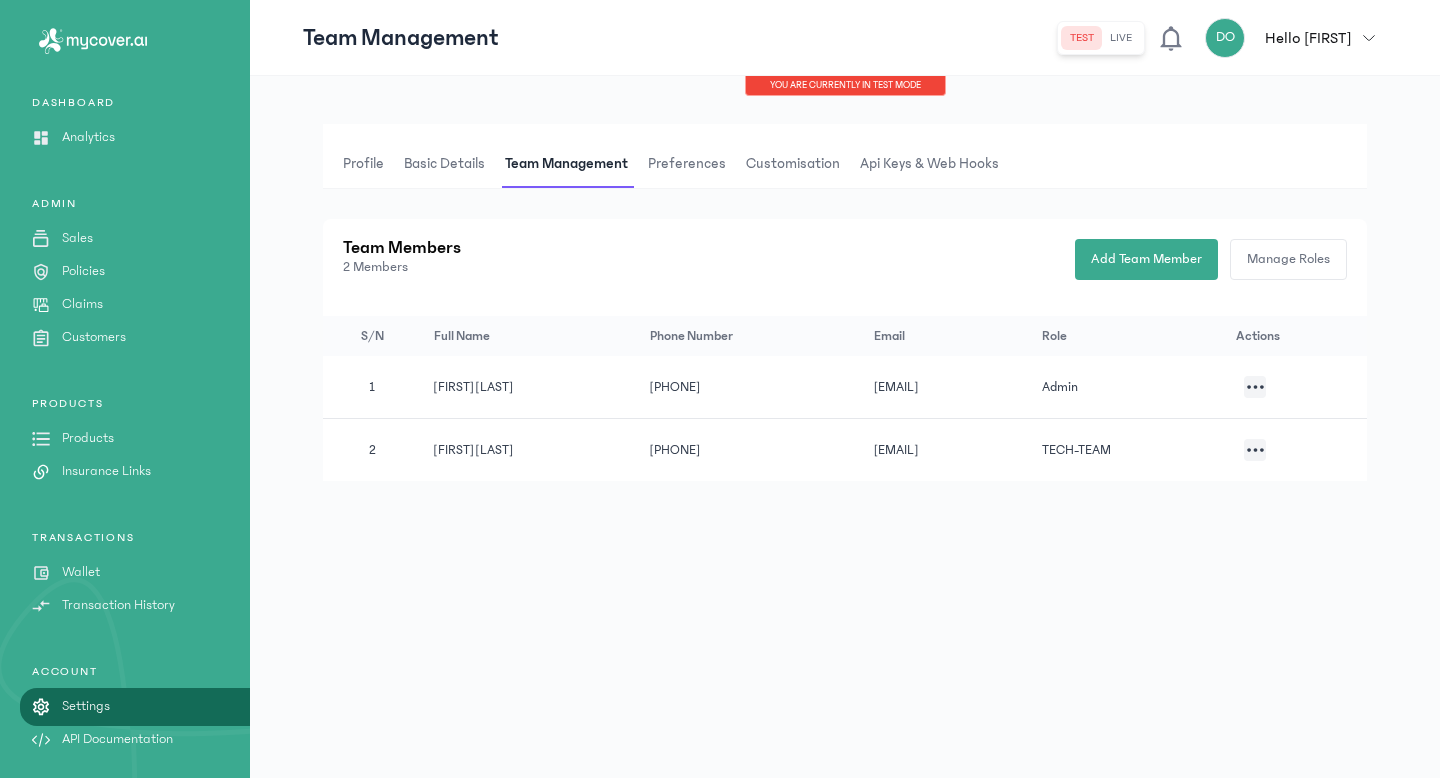 click on "Preferences" at bounding box center [687, 164] 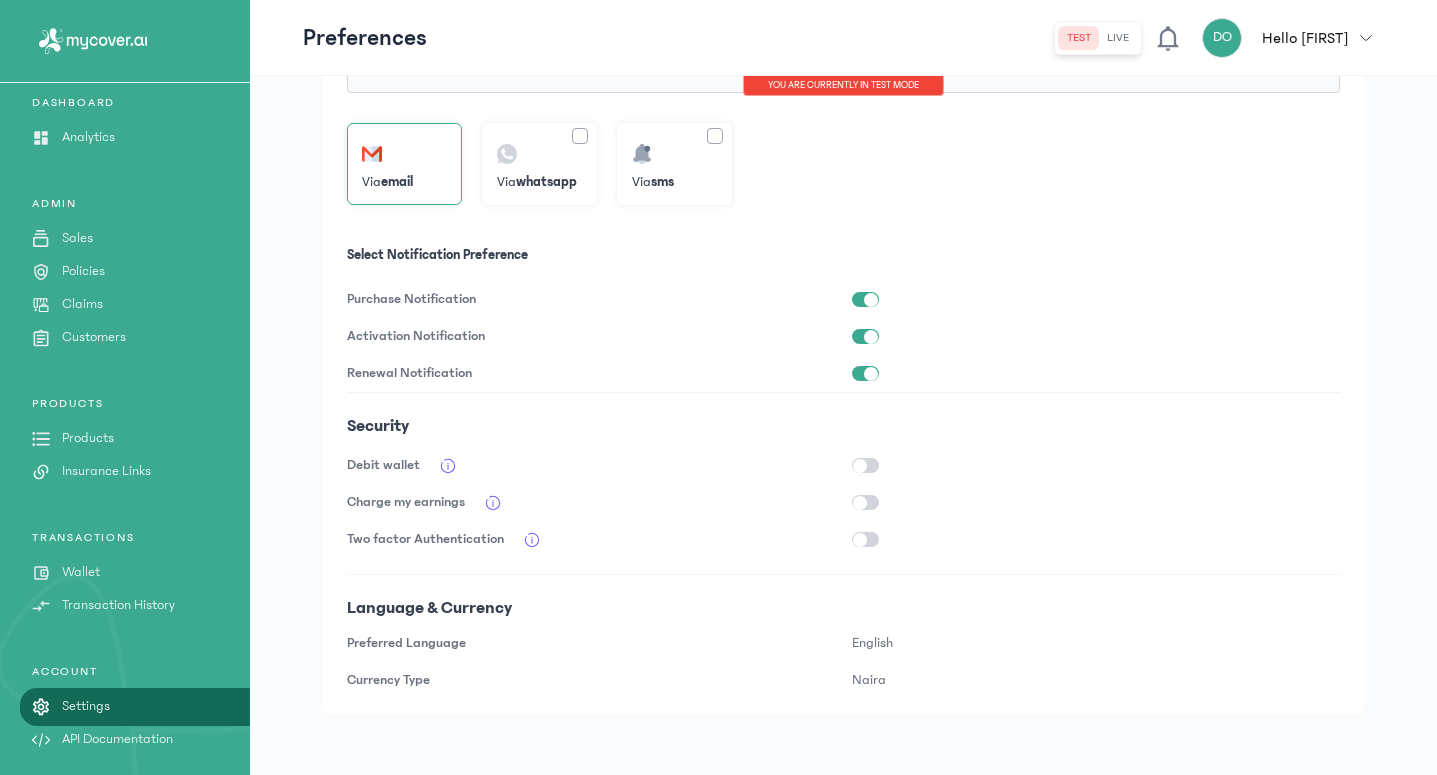 scroll, scrollTop: 365, scrollLeft: 0, axis: vertical 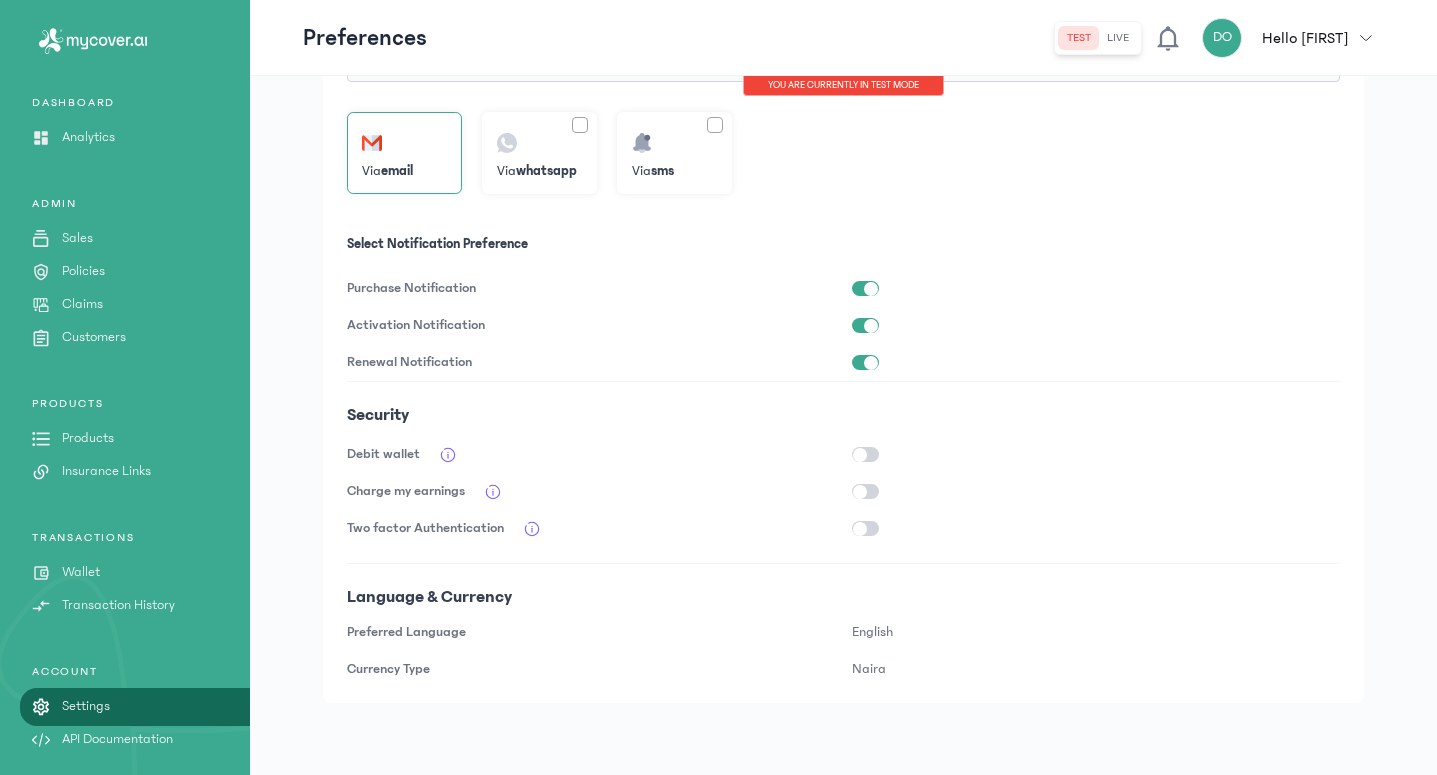 click at bounding box center (860, 455) 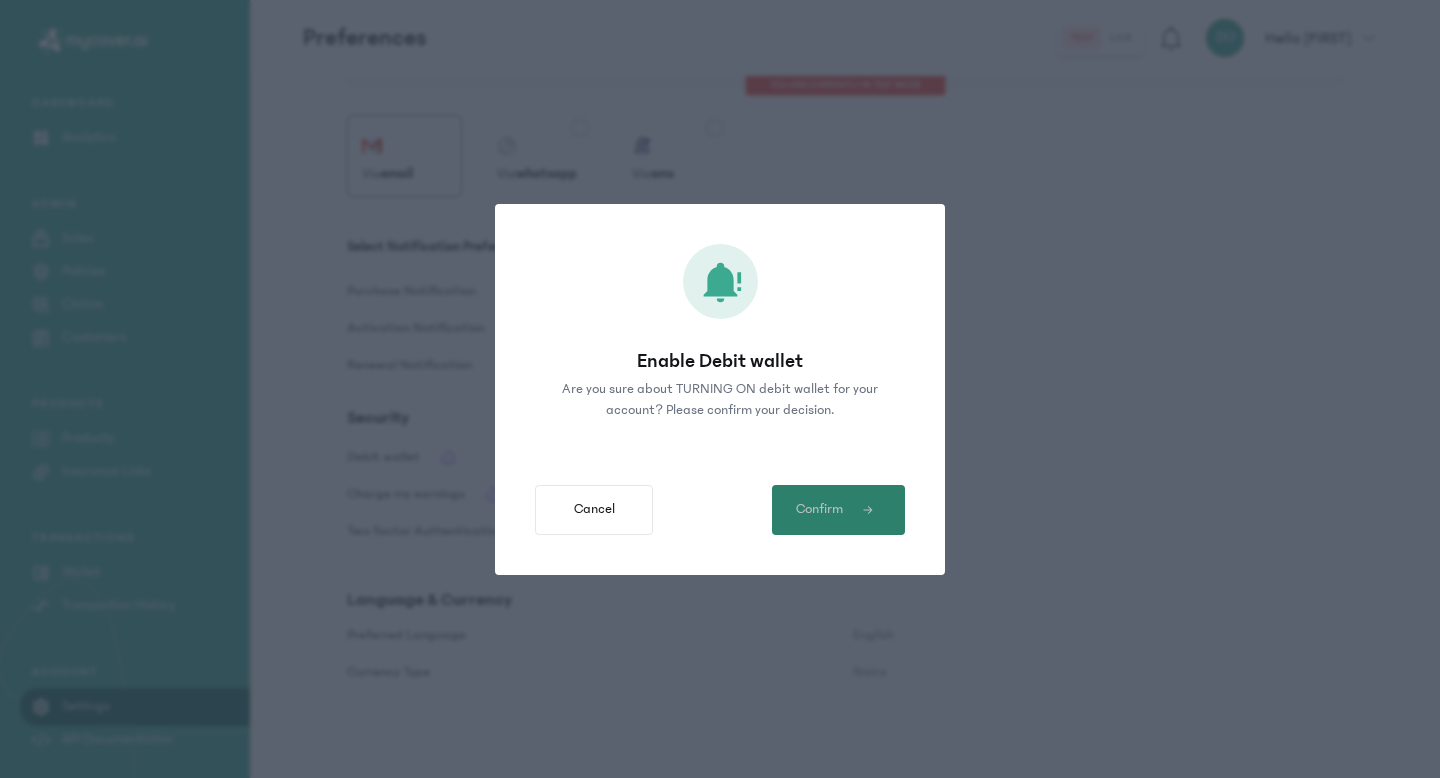 click on "Confirm" at bounding box center [819, 509] 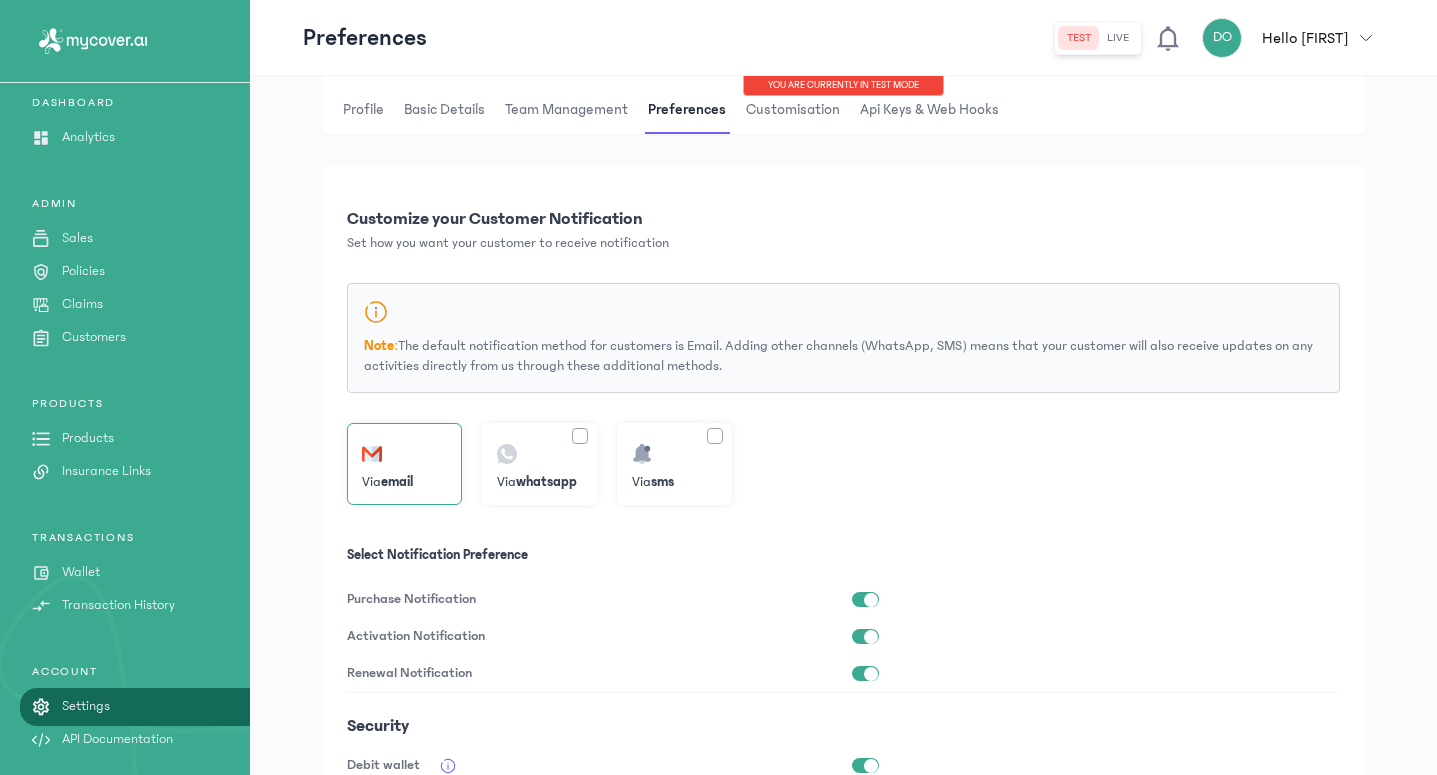 scroll, scrollTop: 0, scrollLeft: 0, axis: both 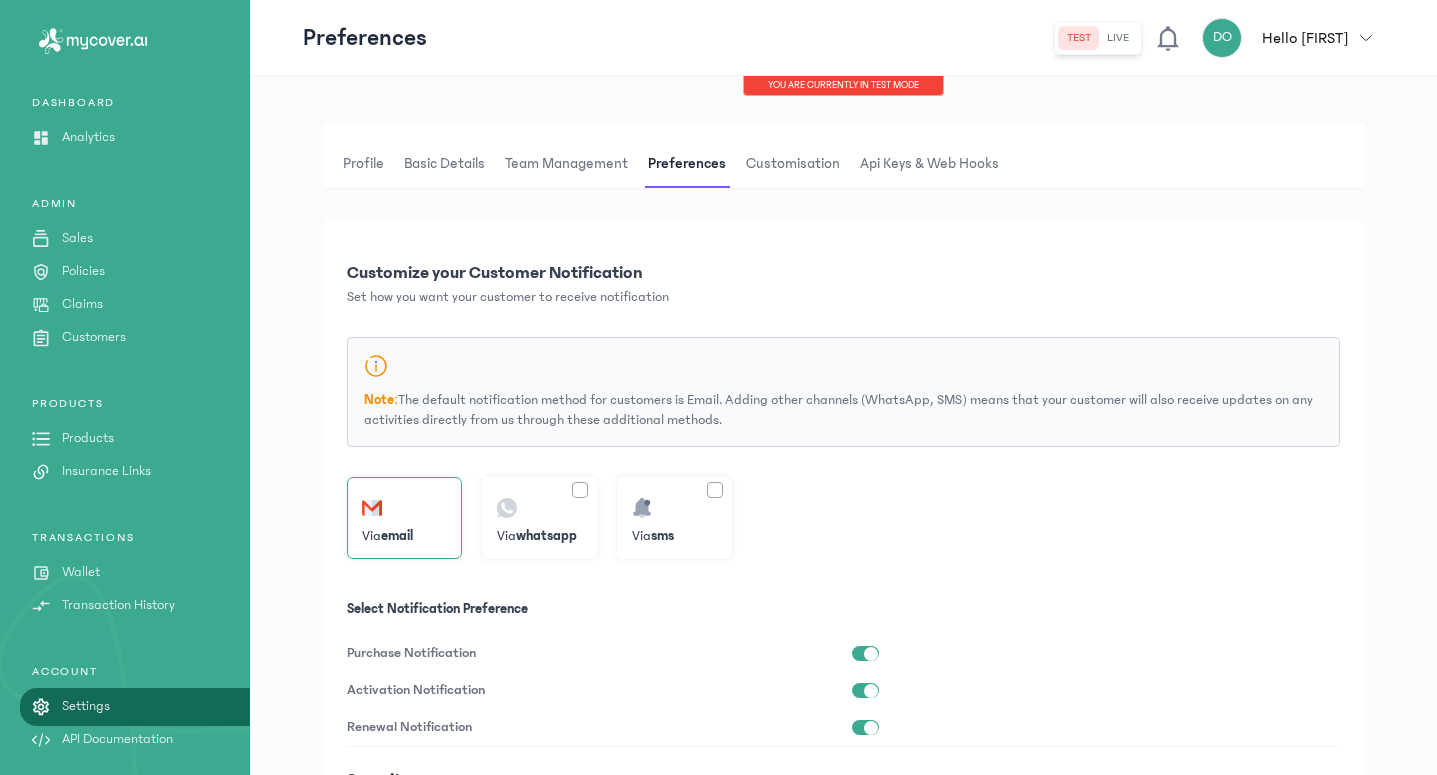 click on "Api Keys & Web hooks" at bounding box center (929, 164) 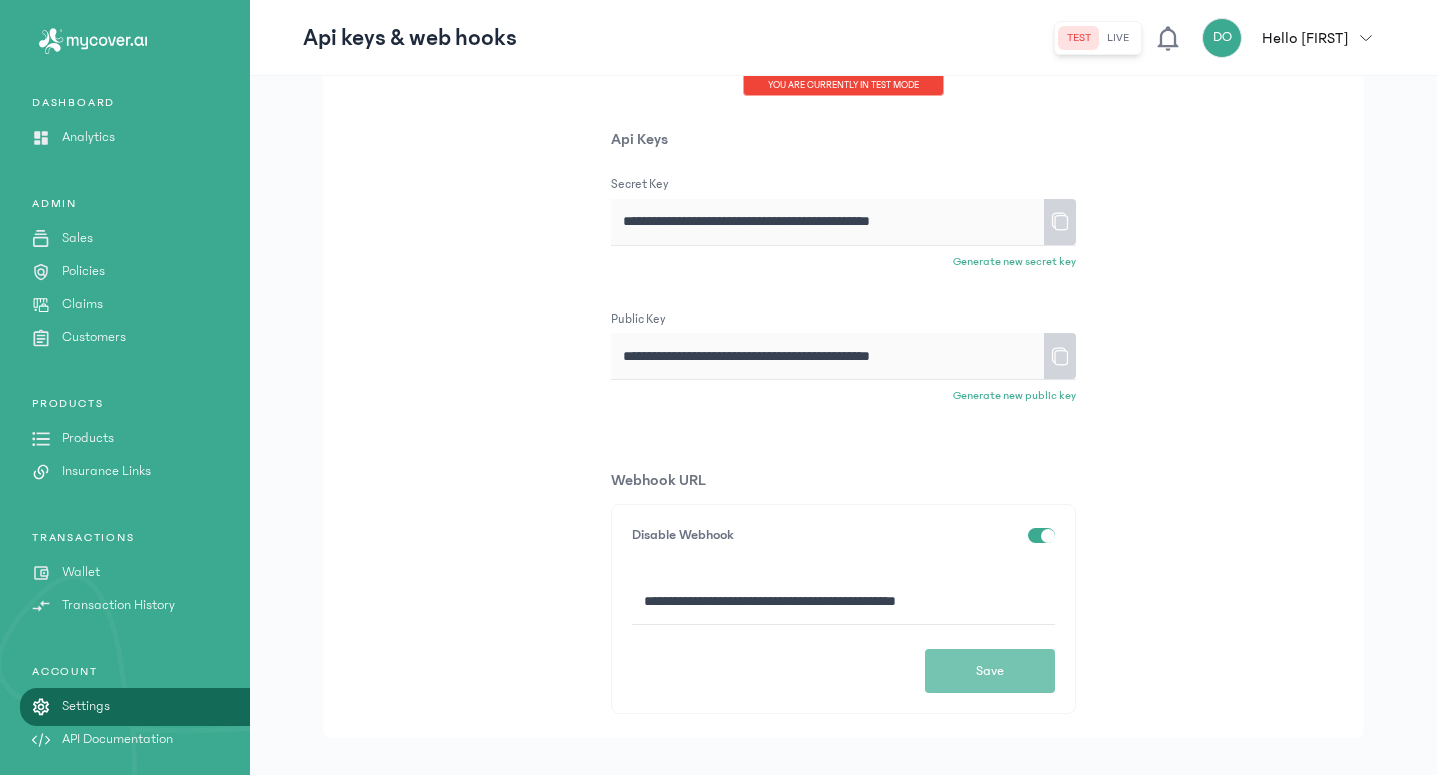 scroll, scrollTop: 227, scrollLeft: 0, axis: vertical 